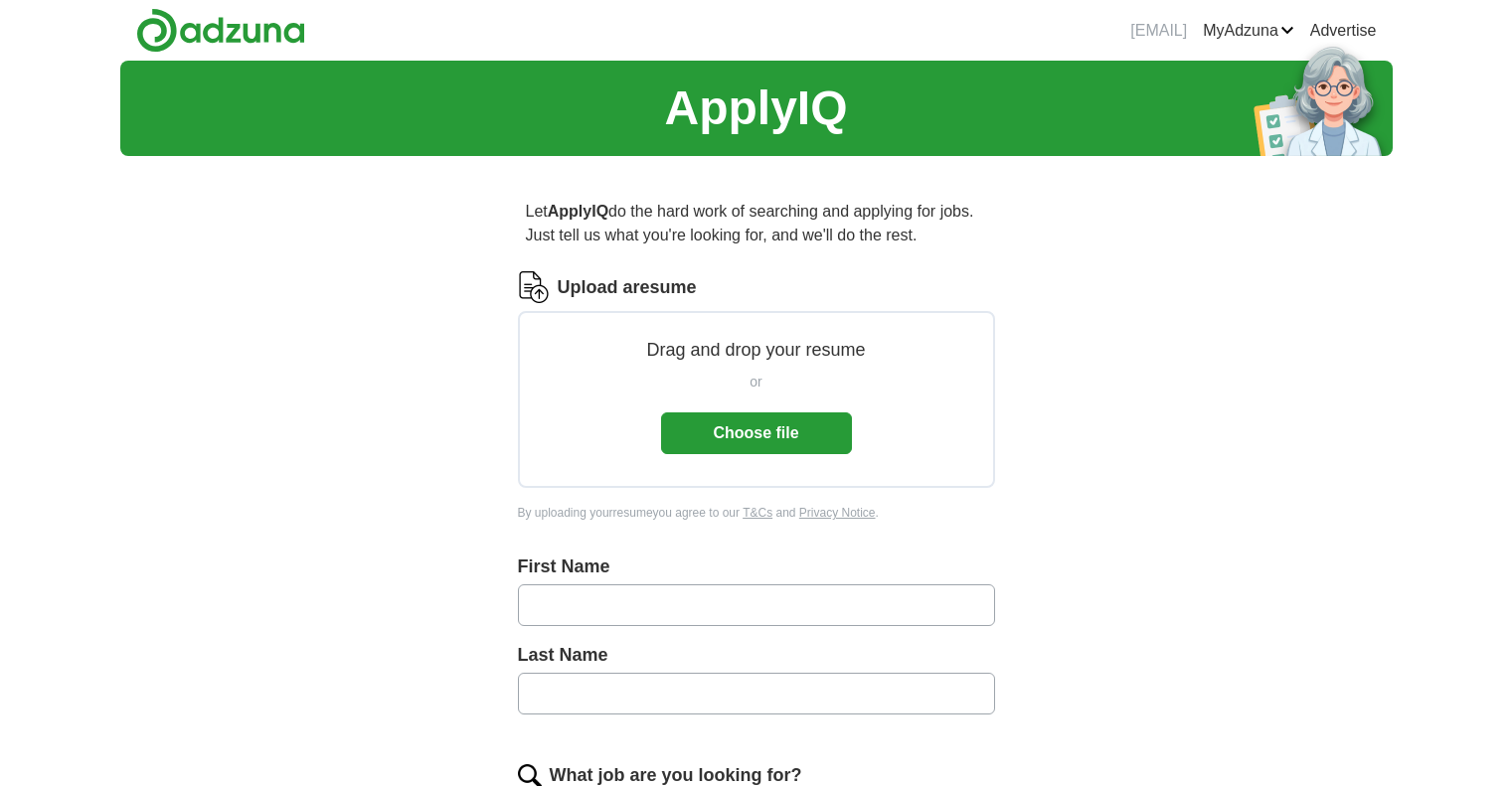 scroll, scrollTop: 0, scrollLeft: 0, axis: both 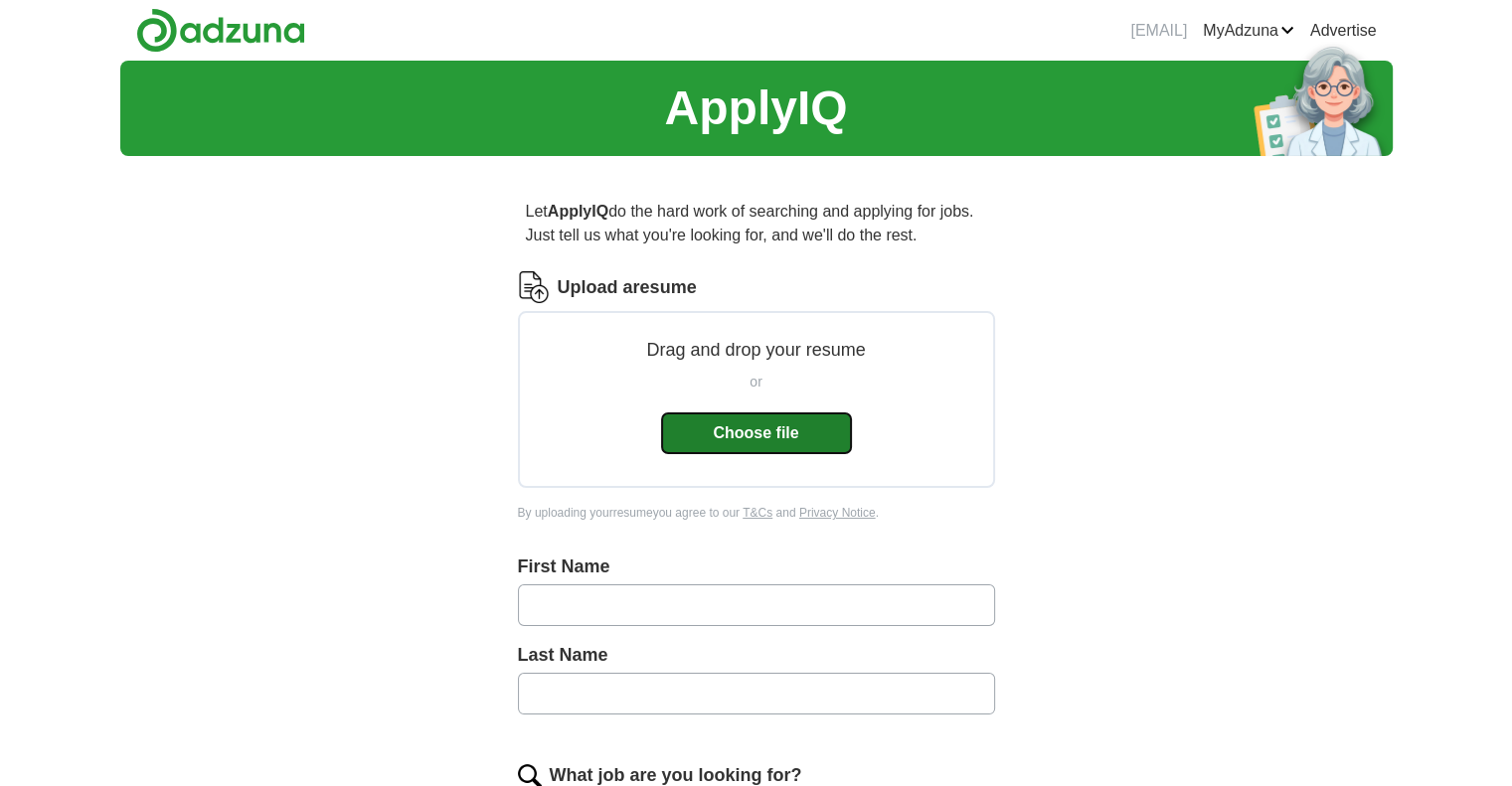click on "Choose file" at bounding box center [756, 433] 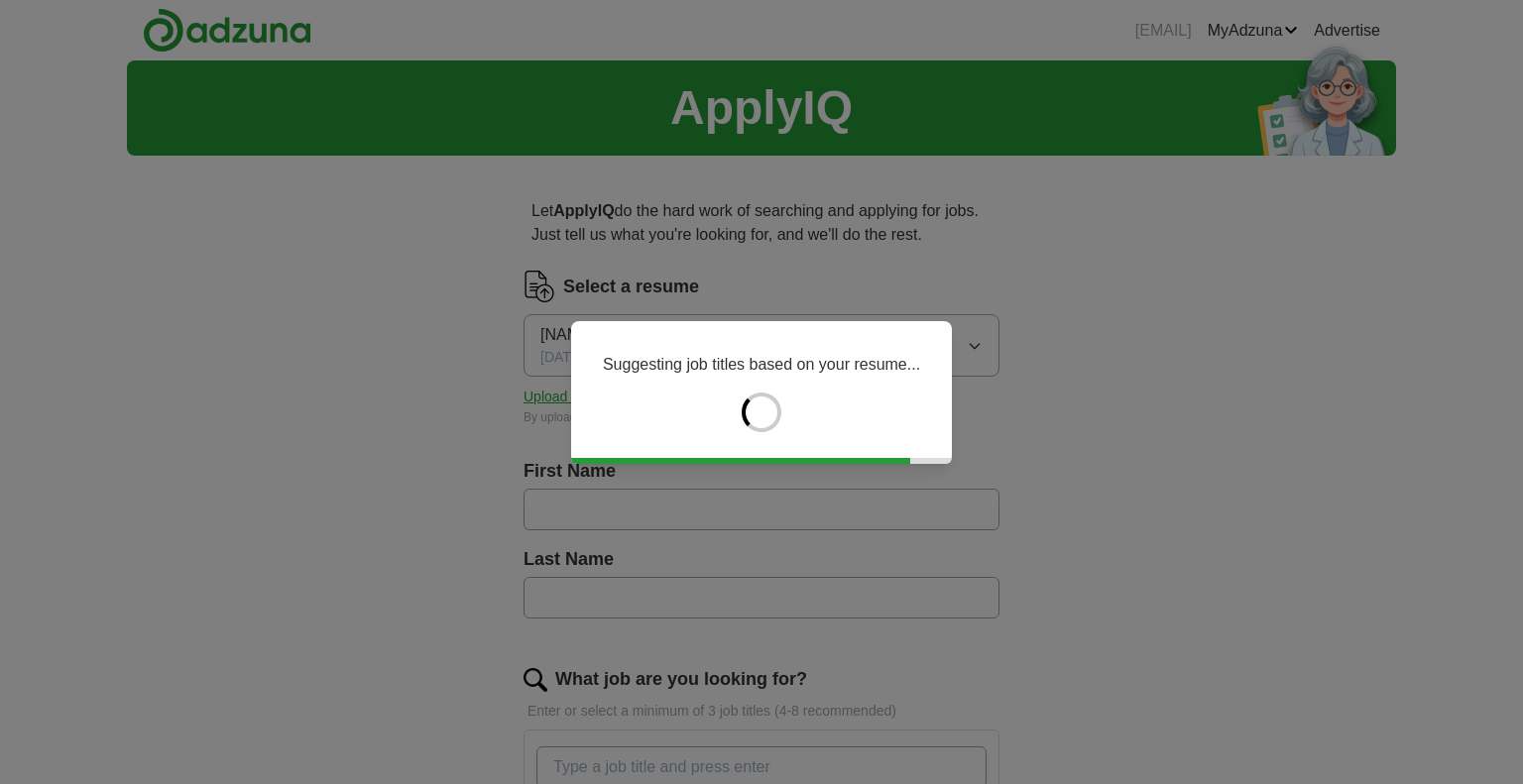 type on "*******" 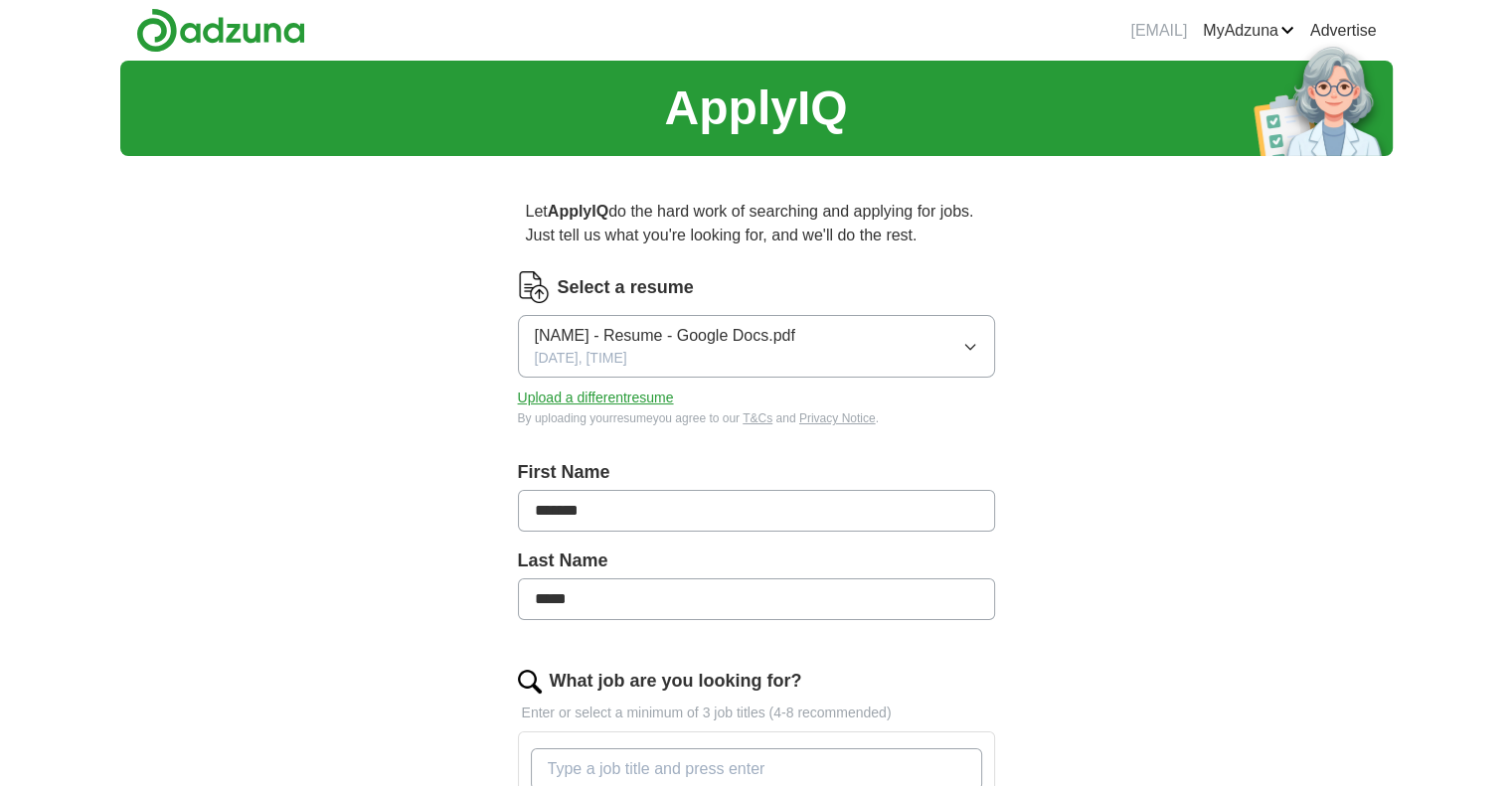 click on "Let ApplyIQ do the hard work of searching and applying for jobs. Just tell us what you're looking for, and we'll do the rest. Select a resume [NAME] - Resume - Google Docs.pdf [DATE], [TIME] Upload a different resume By uploading your resume you agree to our T&Cs and Privacy Notice. First Name ******* Last Name ***** What job are you looking for? Enter or select a minimum of 3 job titles (4-8 recommended) Community Engagement Coordinator + Service Project Coordinator + Political Science Intern + Camp Program Director + Waiter/Waitress + Legal Assistant Intern + Youth Leadership Facilitator + Nonprofit Volunteer Coordinator + Where do you want to work? 25 mile radius Start applying for jobs By registering, you consent to us applying to suitable jobs for you" at bounding box center [756, 784] 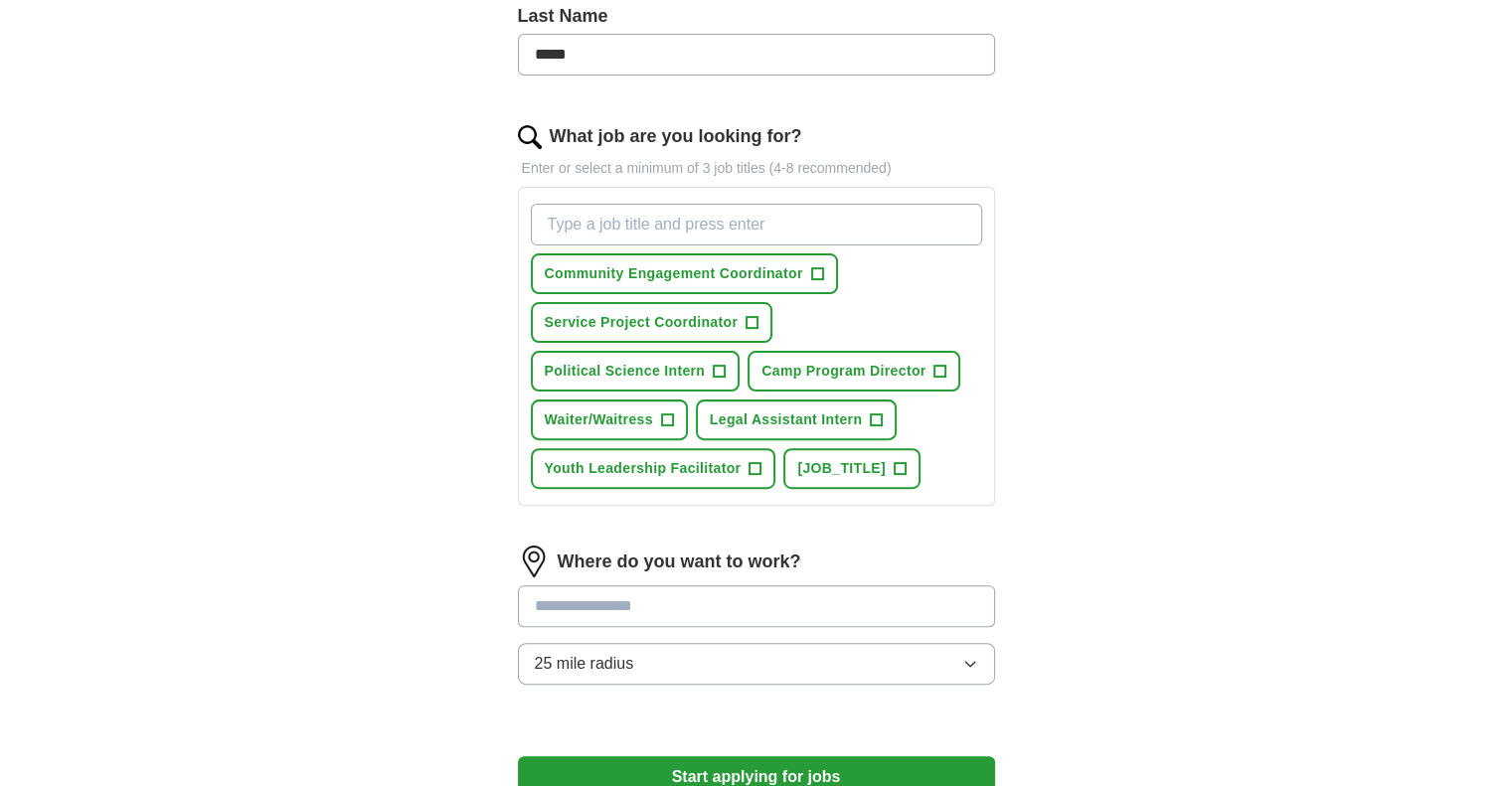 scroll, scrollTop: 596, scrollLeft: 0, axis: vertical 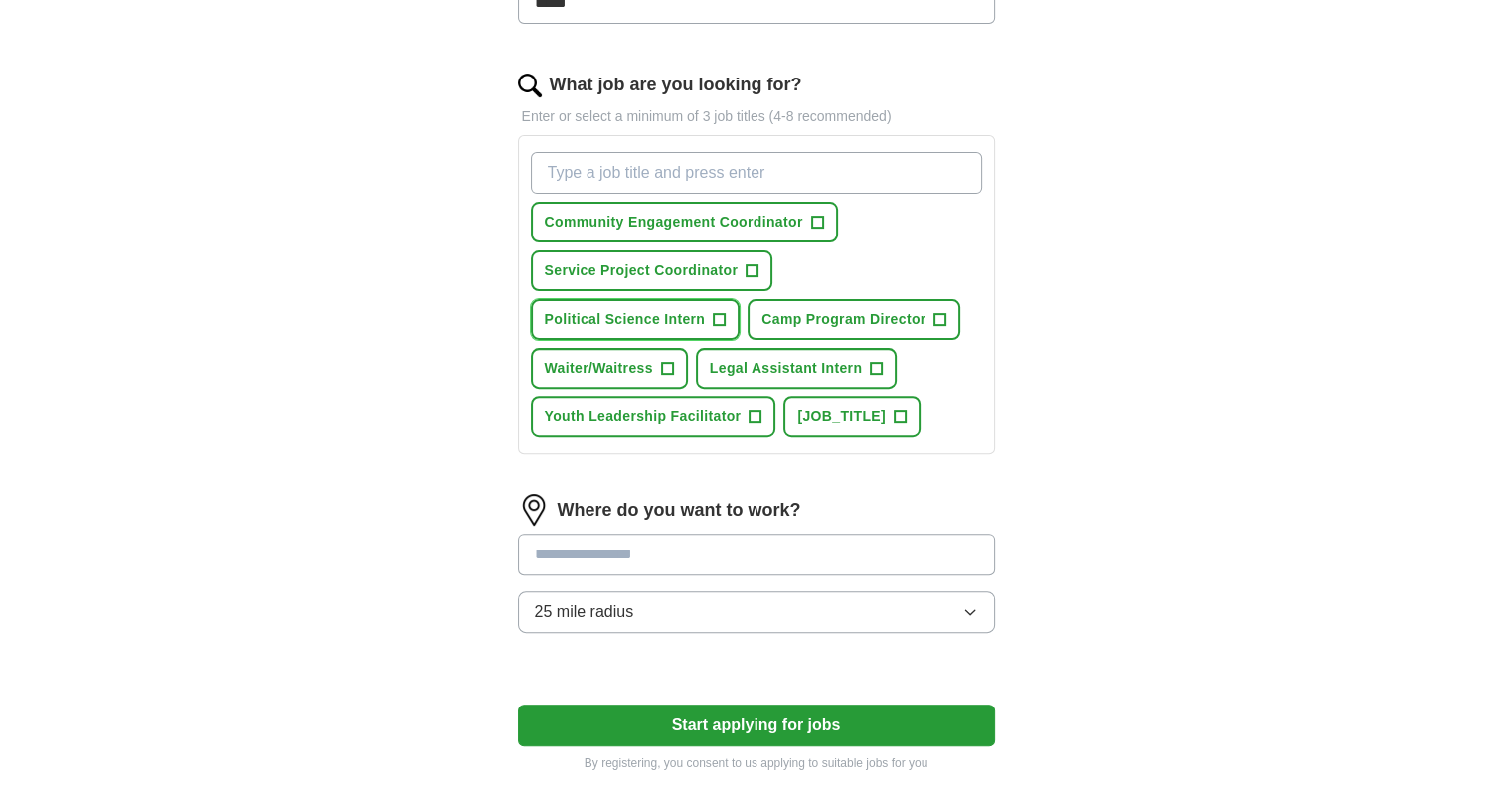 click on "+" at bounding box center (720, 320) 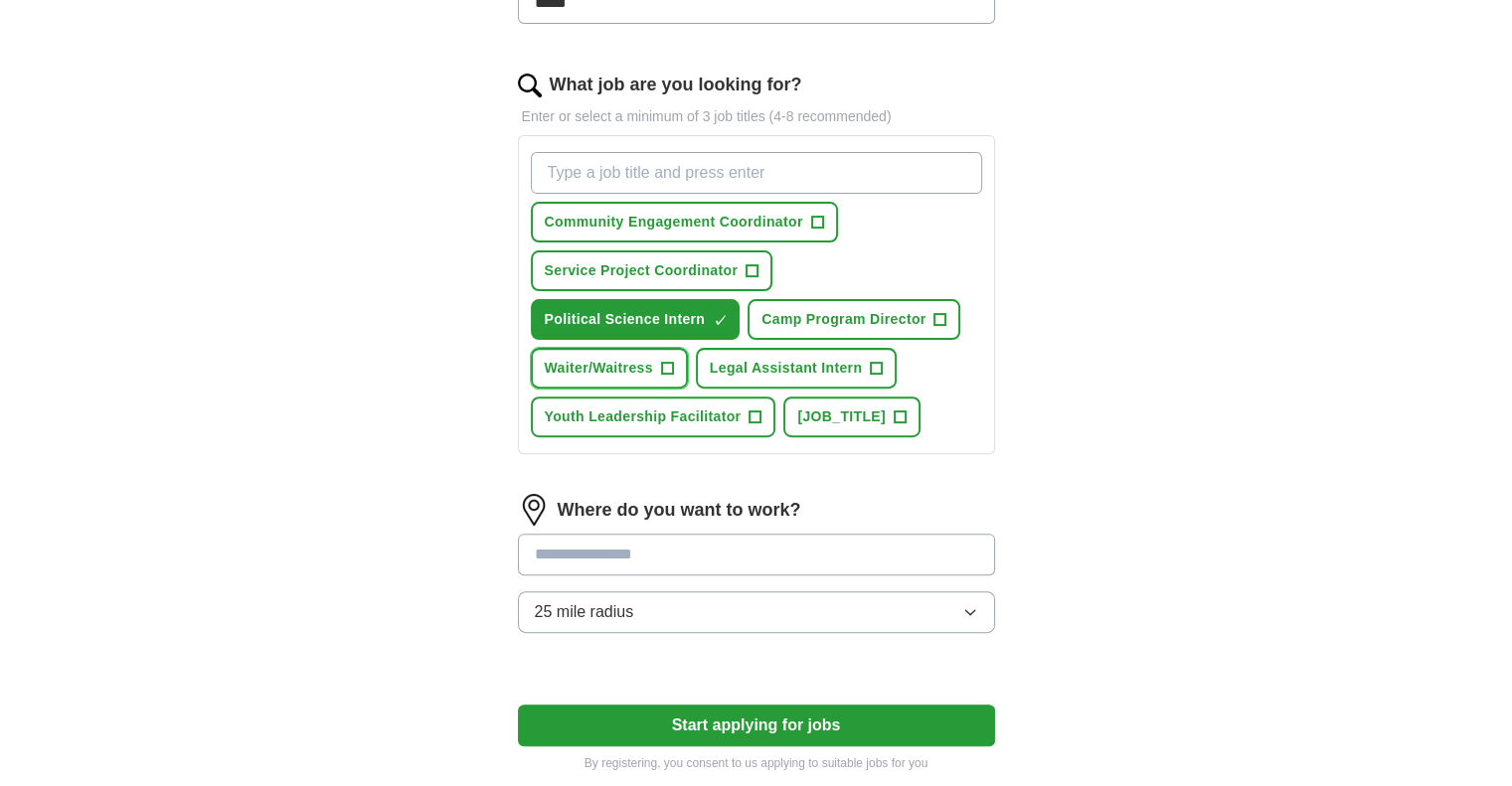 click on "Waiter/Waitress +" at bounding box center [609, 368] 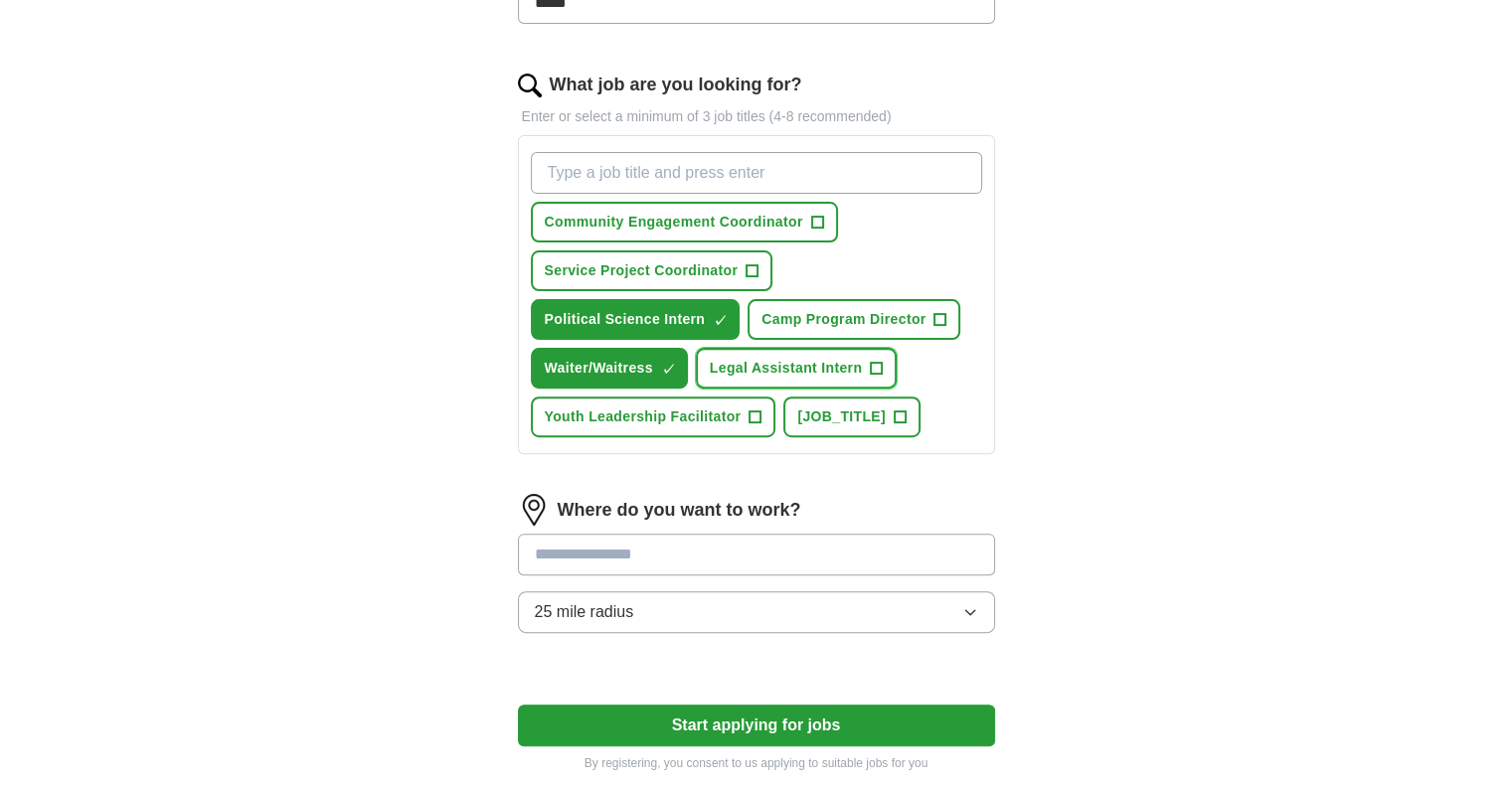 click on "+" at bounding box center (877, 369) 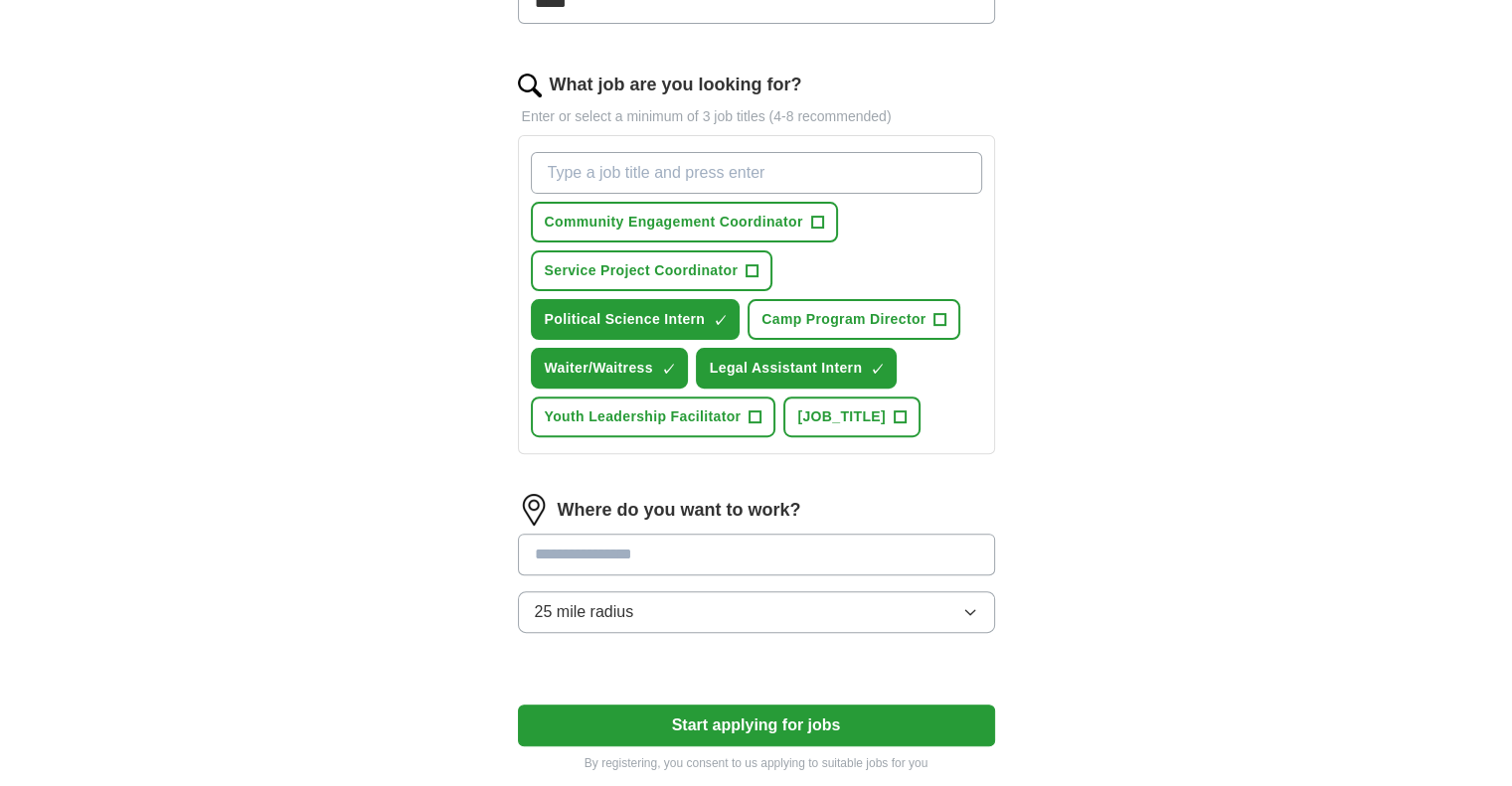 click on "ApplyIQ Let ApplyIQ do the hard work of searching and applying for jobs. Just tell us what you're looking for, and we'll do the rest. Select a resume [NAME] - Resume - Google Docs.pdf [DATE], [TIME] Upload a different resume By uploading your resume you agree to our T&Cs and Privacy Notice. First Name ******* Last Name ***** What job are you looking for? Enter or select a minimum of 3 job titles (4-8 recommended) Community Engagement Coordinator + Service Project Coordinator + Political Science Intern ✓ × Camp Program Director + Waiter/Waitress ✓ × Legal Assistant Intern ✓ × Youth Leadership Facilitator + Nonprofit Volunteer Coordinator + Where do you want to work? 25 mile radius Start applying for jobs By registering, you consent to us applying to suitable jobs for you" at bounding box center (756, 132) 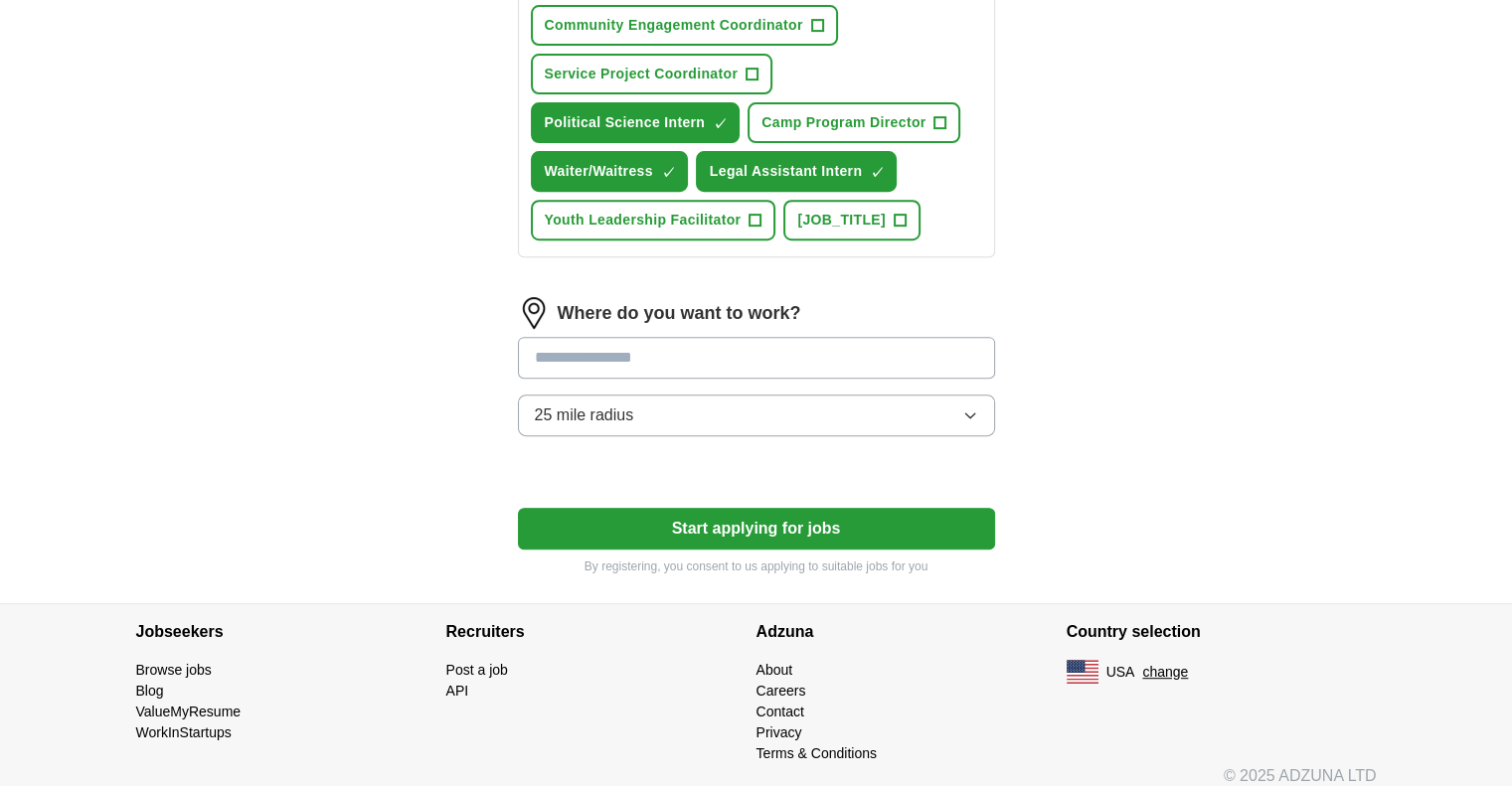 scroll, scrollTop: 795, scrollLeft: 0, axis: vertical 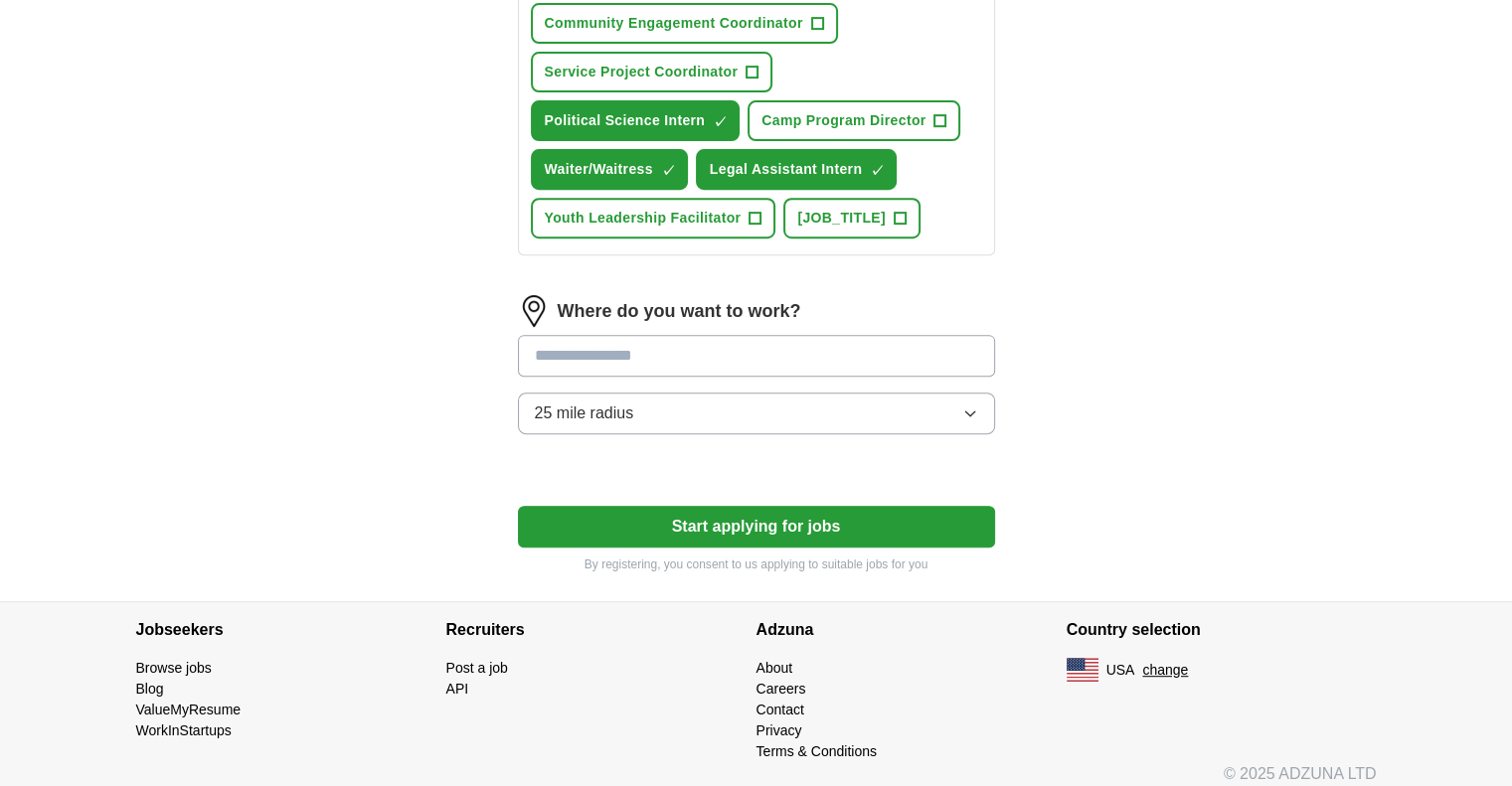click at bounding box center [756, 356] 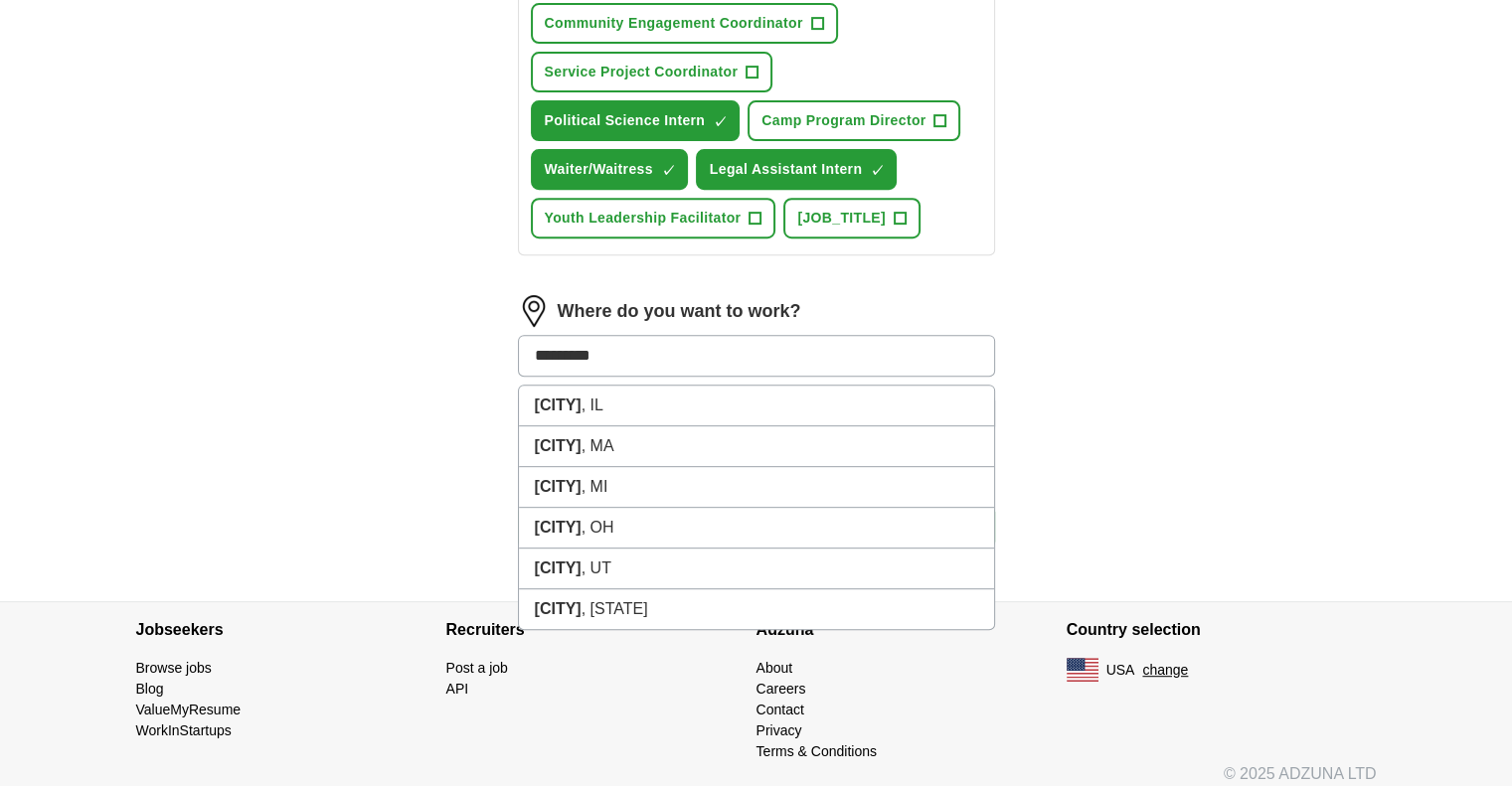 type on "**********" 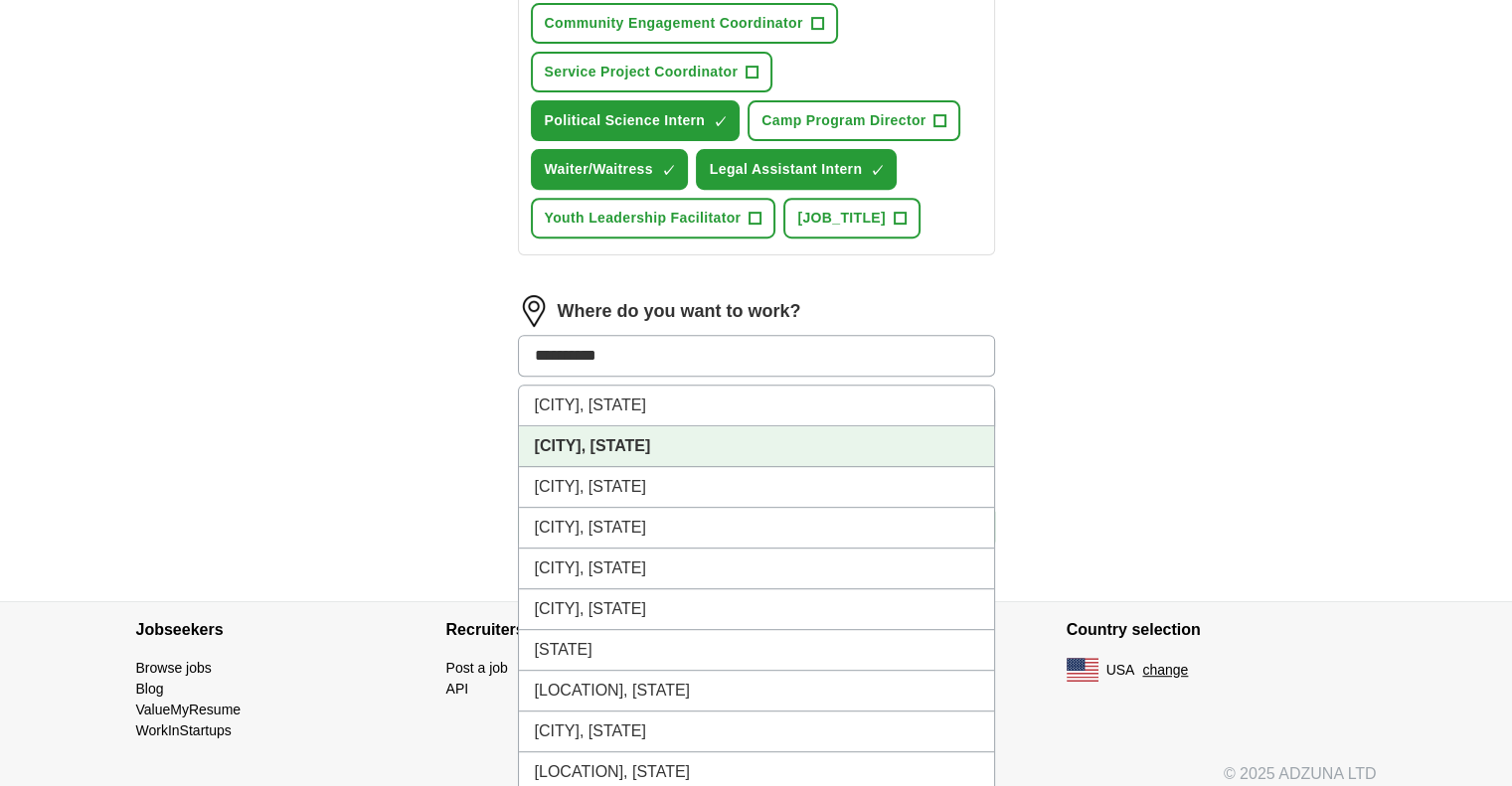 click on "[CITY], [STATE]" at bounding box center (756, 446) 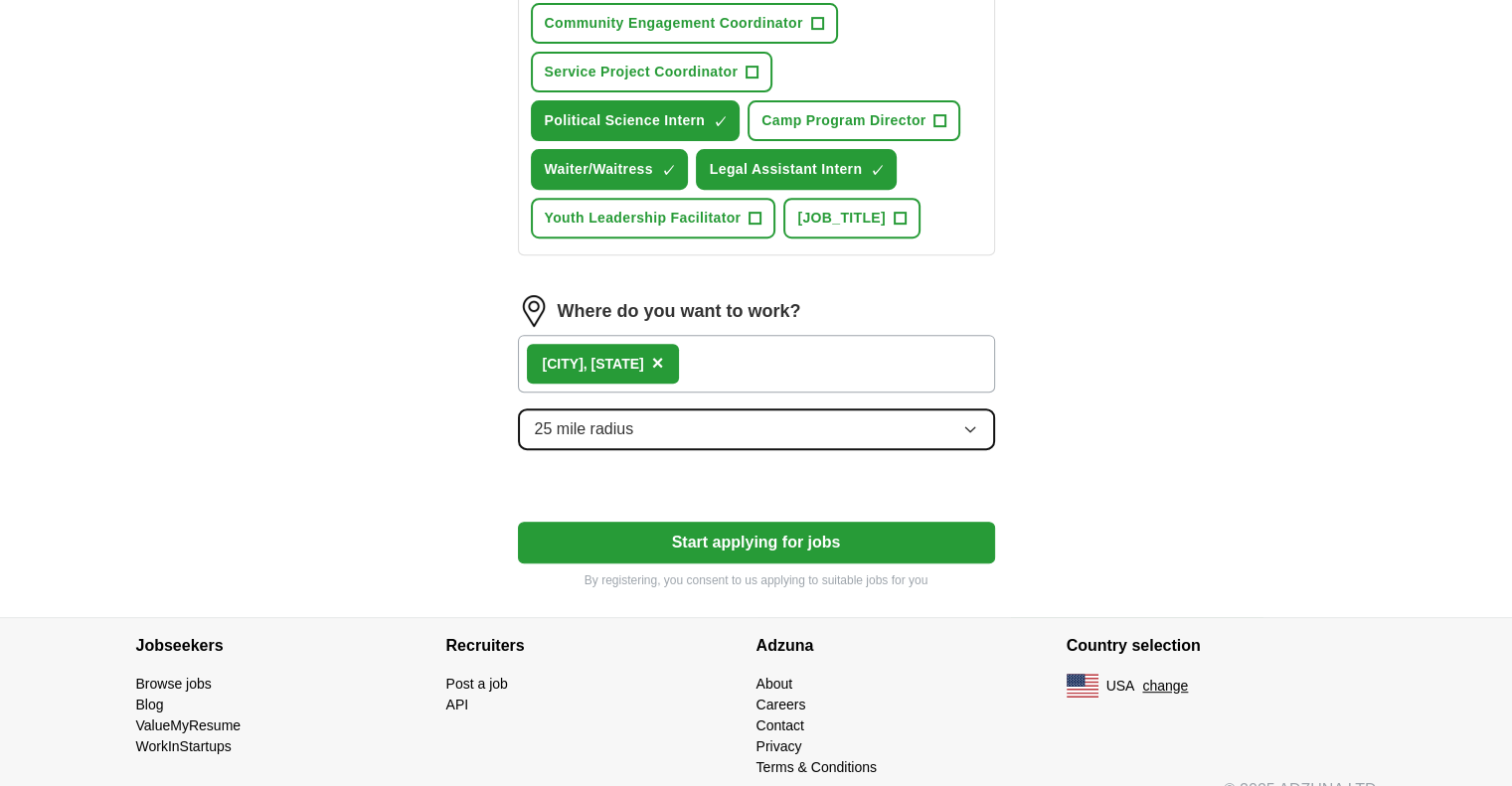 click on "25 mile radius" at bounding box center (756, 429) 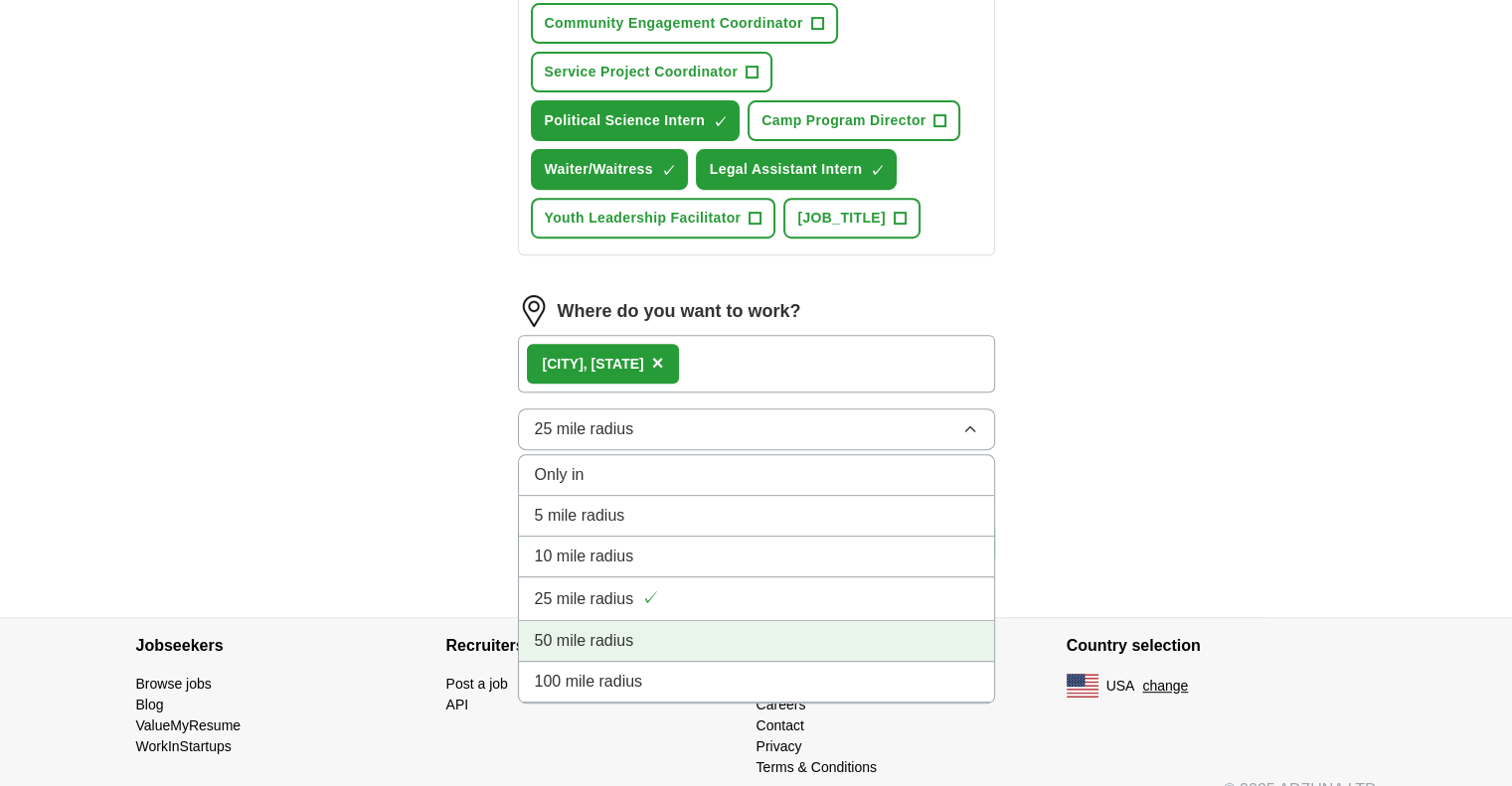 click on "50 mile radius" at bounding box center (756, 641) 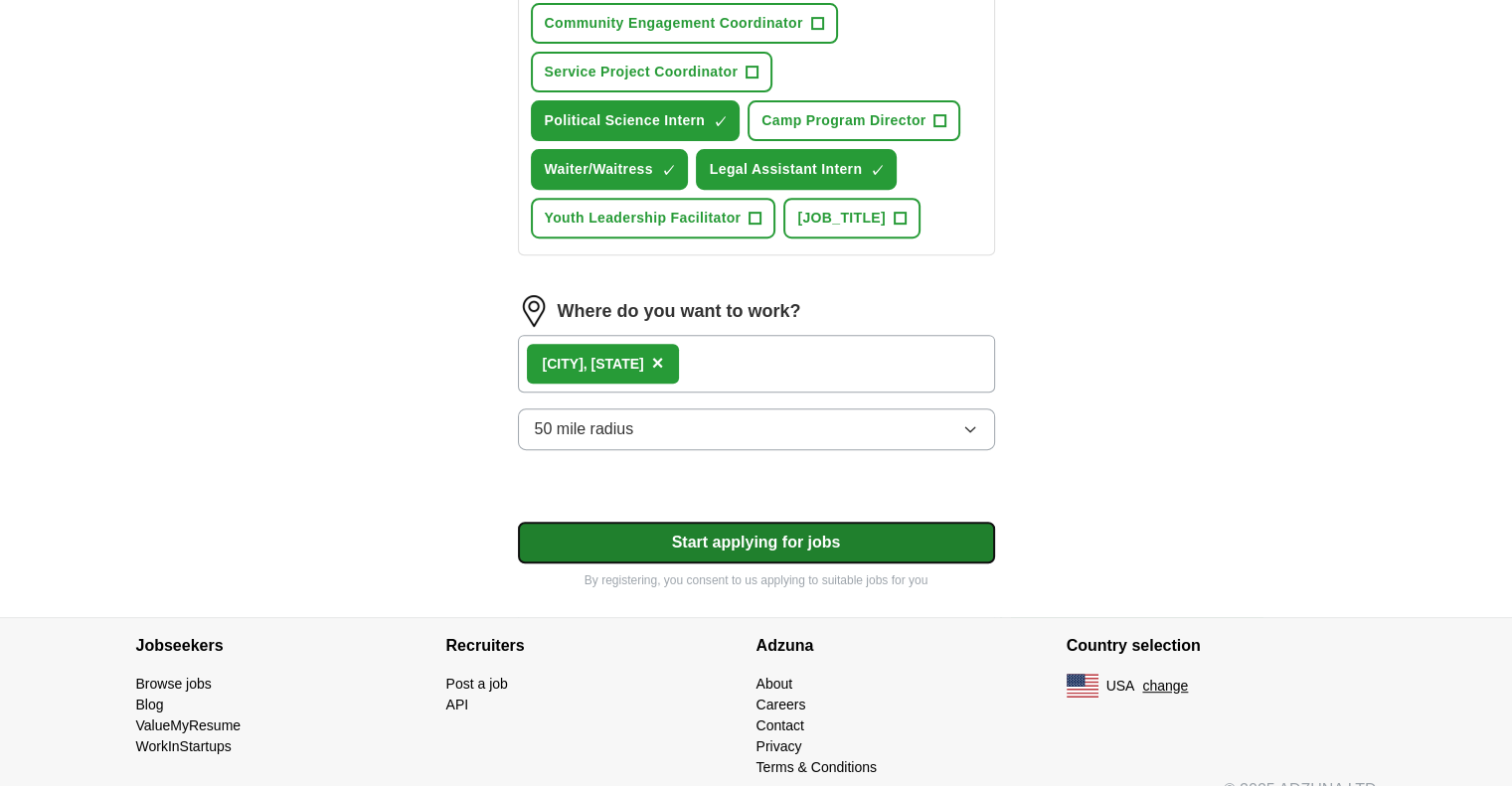 click on "Start applying for jobs" at bounding box center (756, 543) 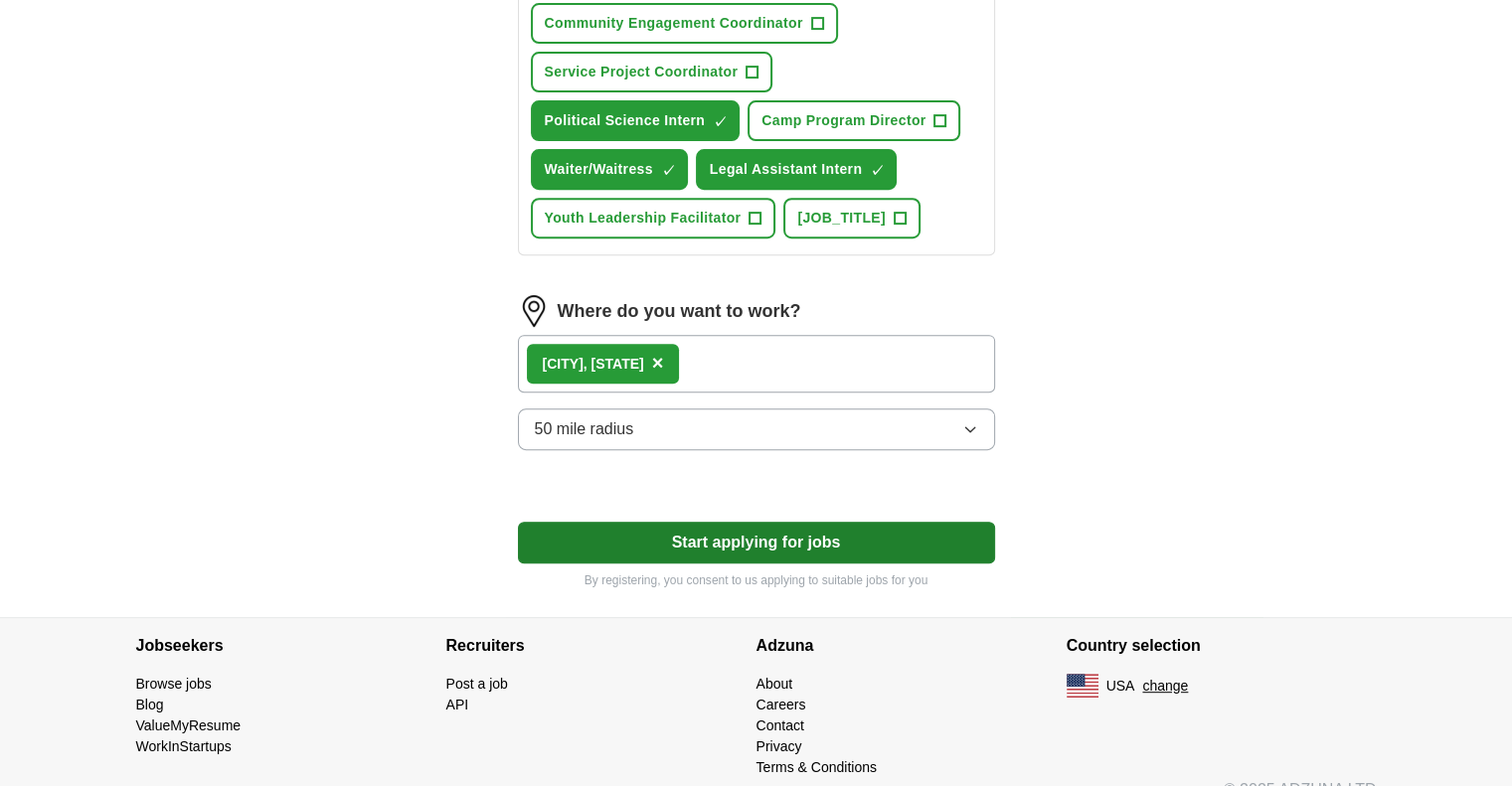 select on "**" 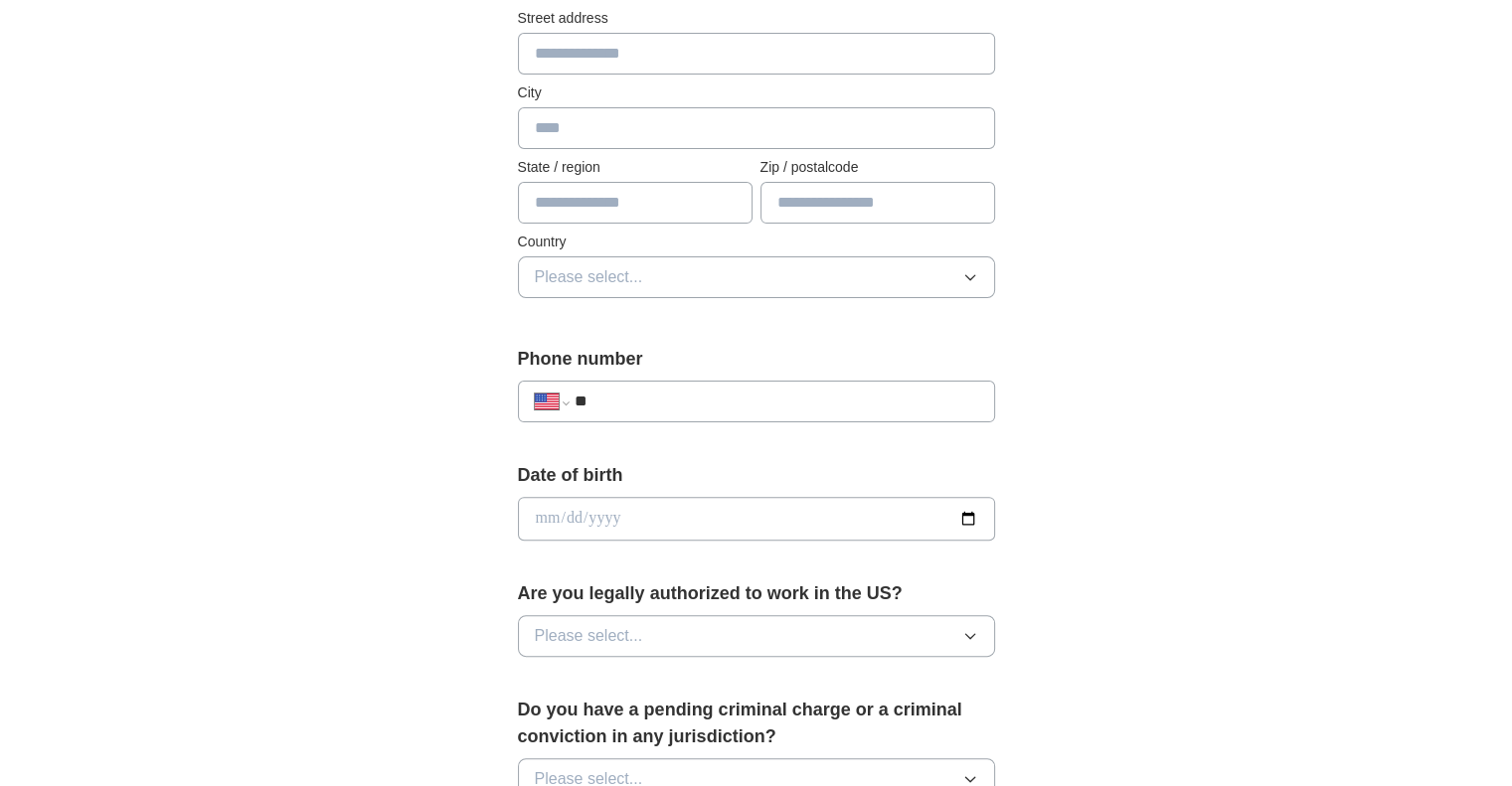 click on "**********" at bounding box center [756, 659] 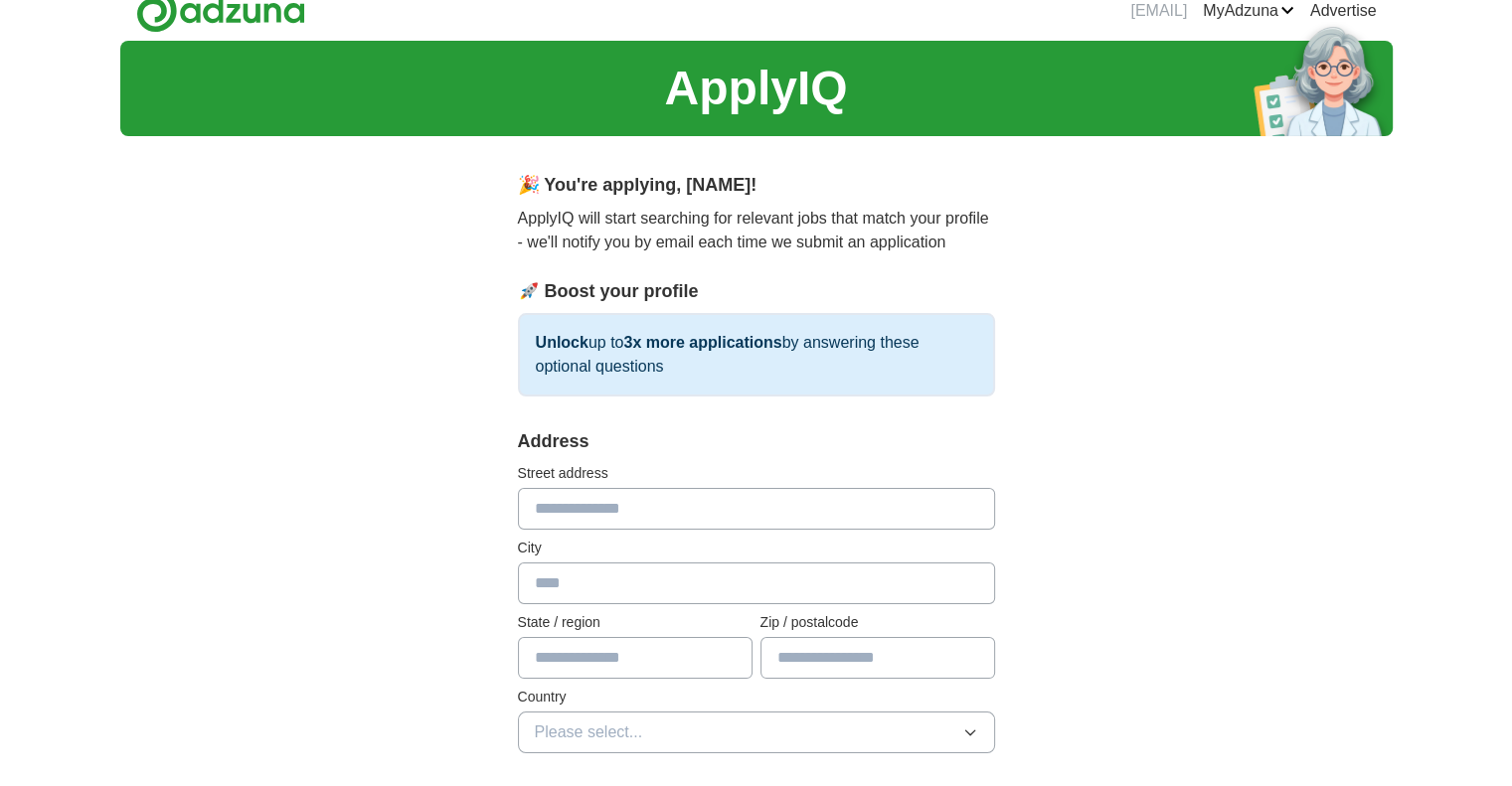 scroll, scrollTop: 0, scrollLeft: 0, axis: both 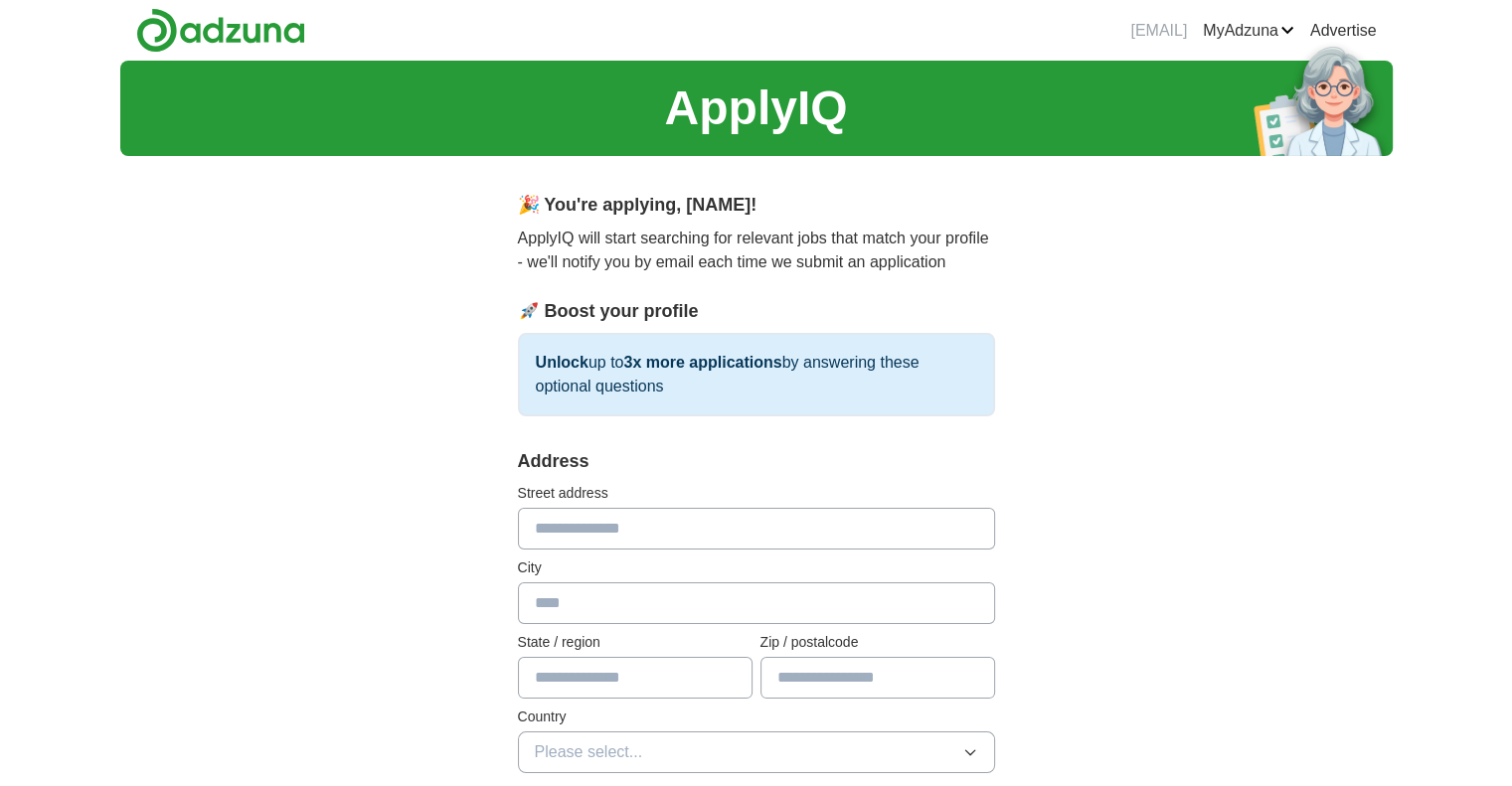 click on "**********" at bounding box center (756, 1006) 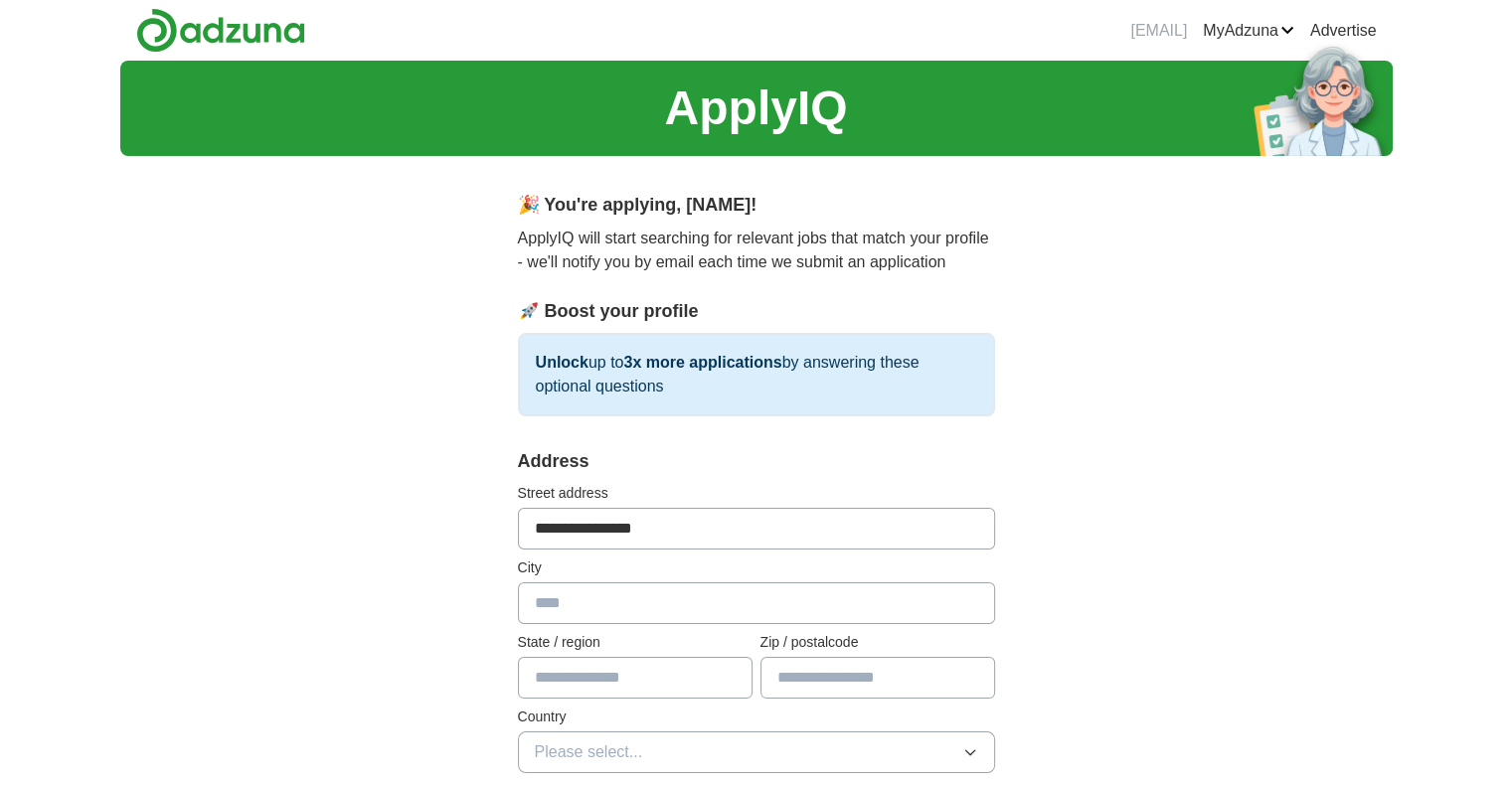 type on "******" 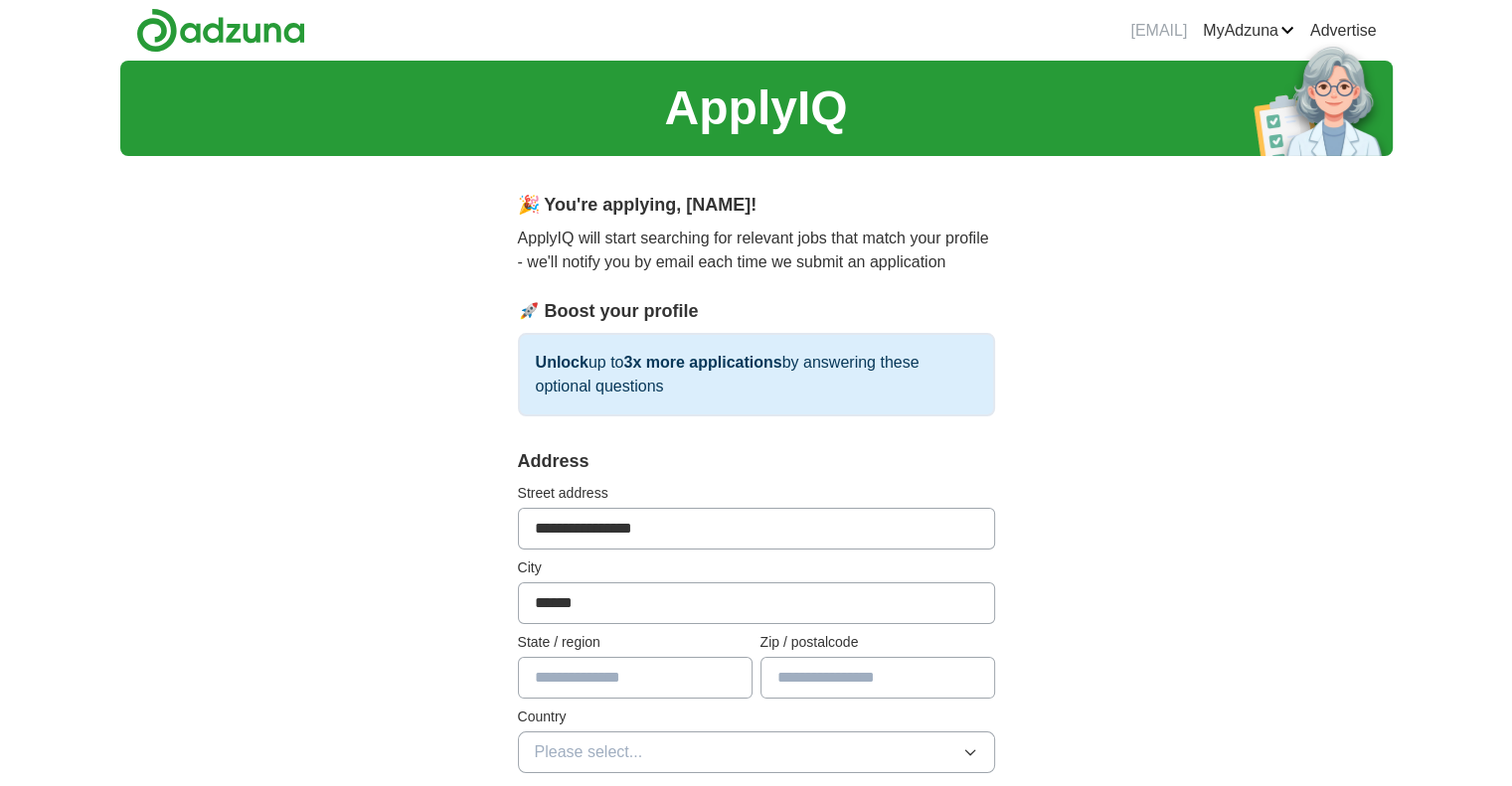 type on "**" 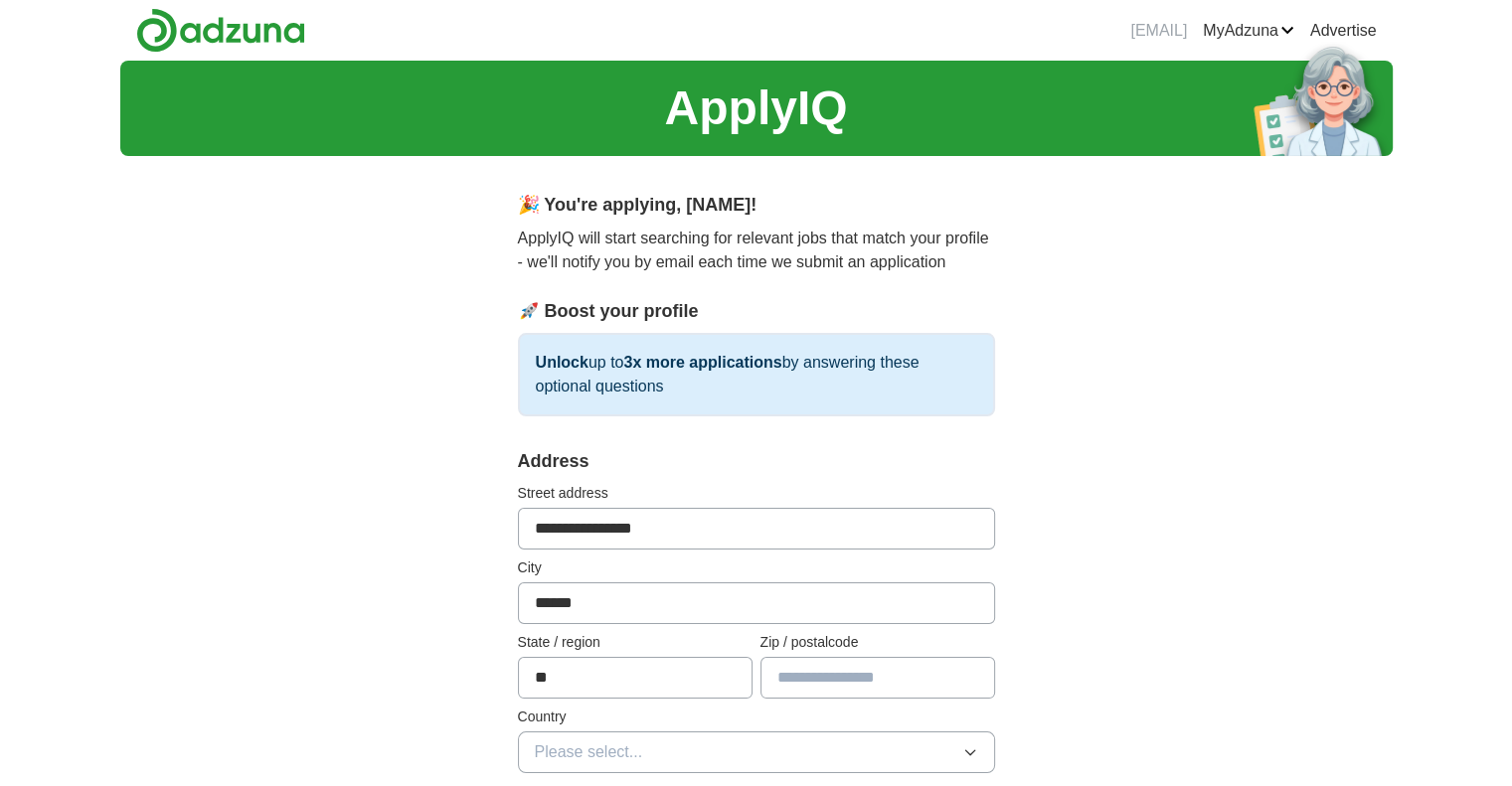 type on "**********" 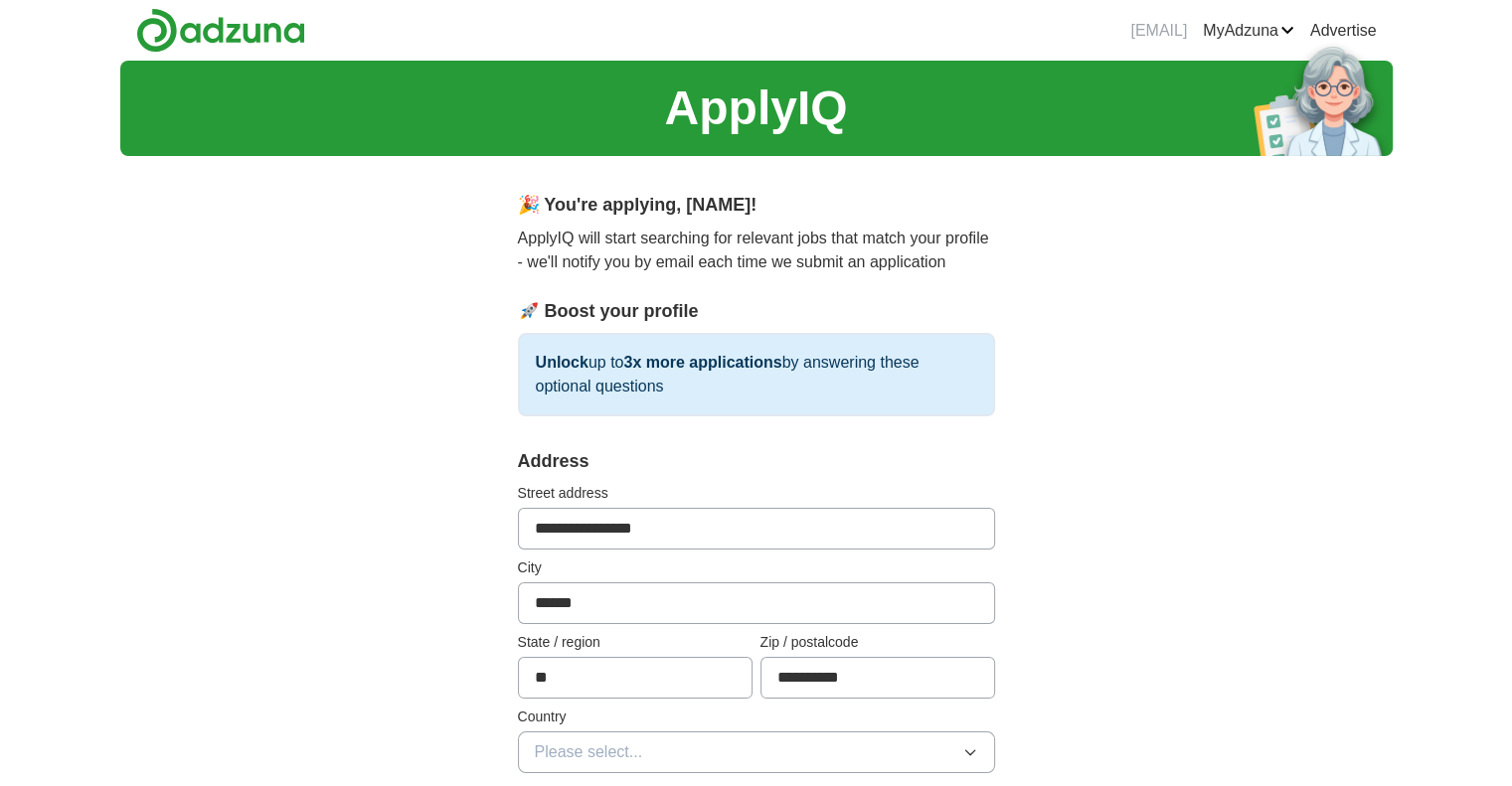 click on "**********" at bounding box center (756, 950) 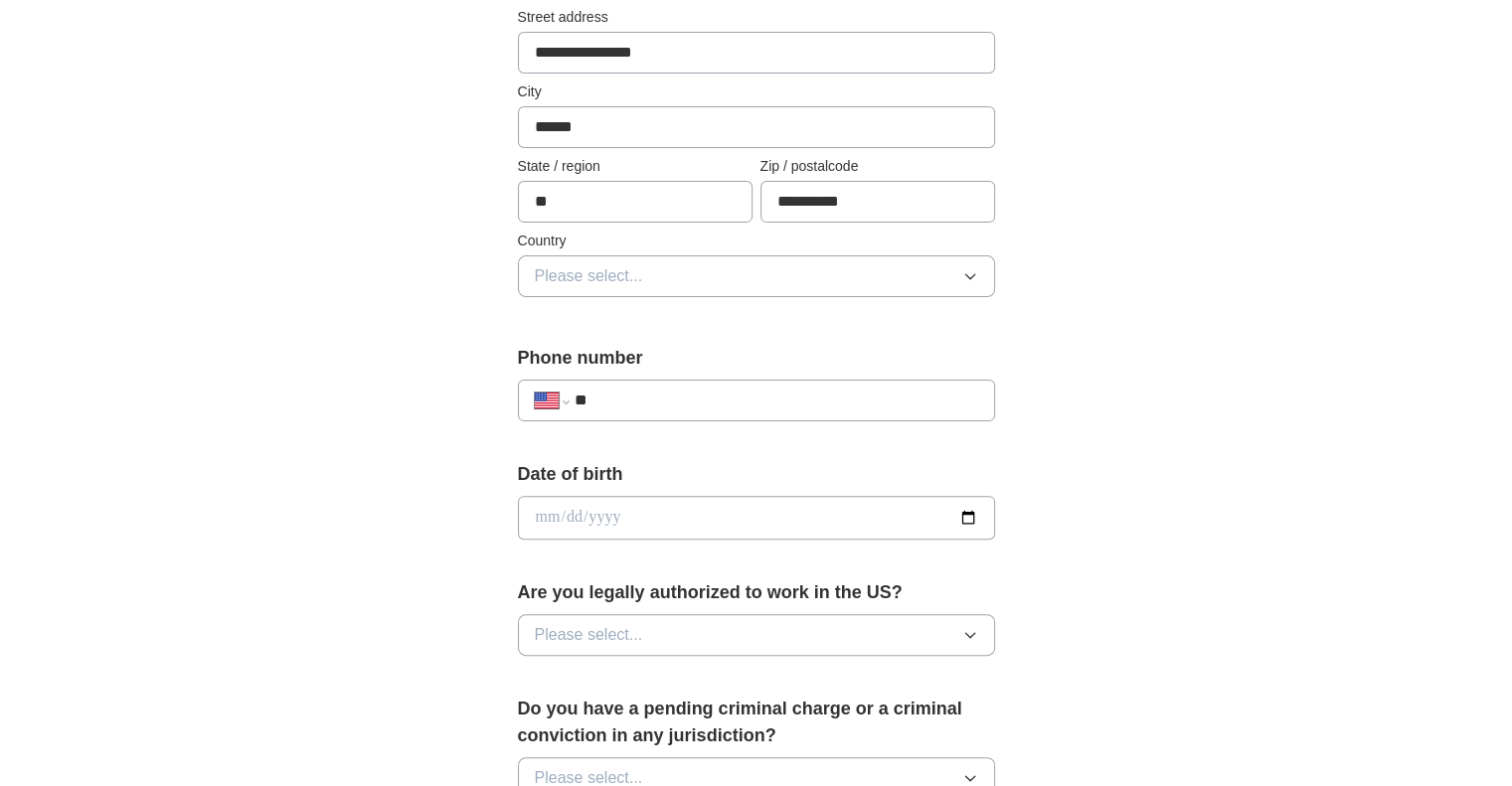 scroll, scrollTop: 477, scrollLeft: 0, axis: vertical 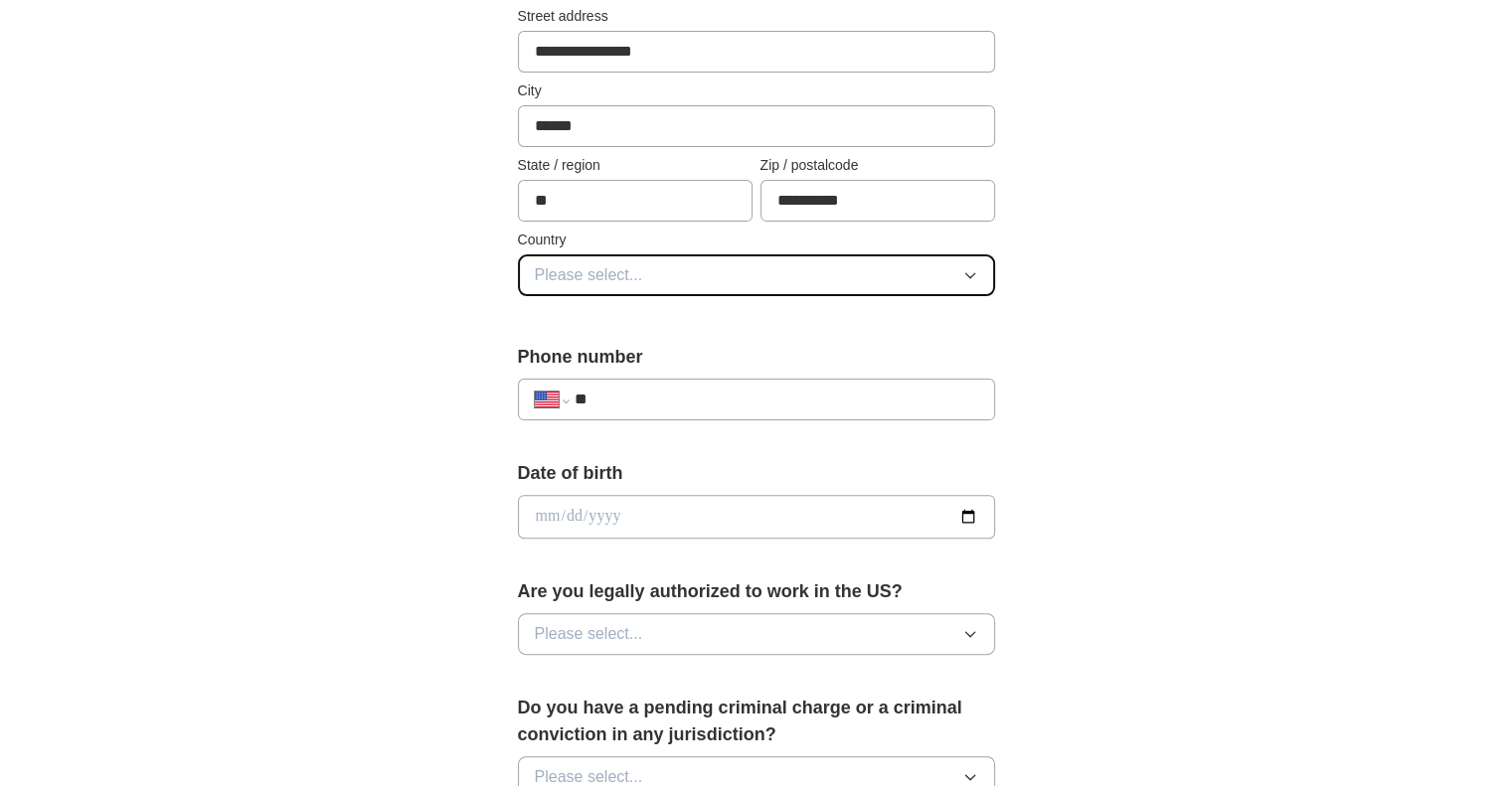 click on "Please select..." at bounding box center [756, 275] 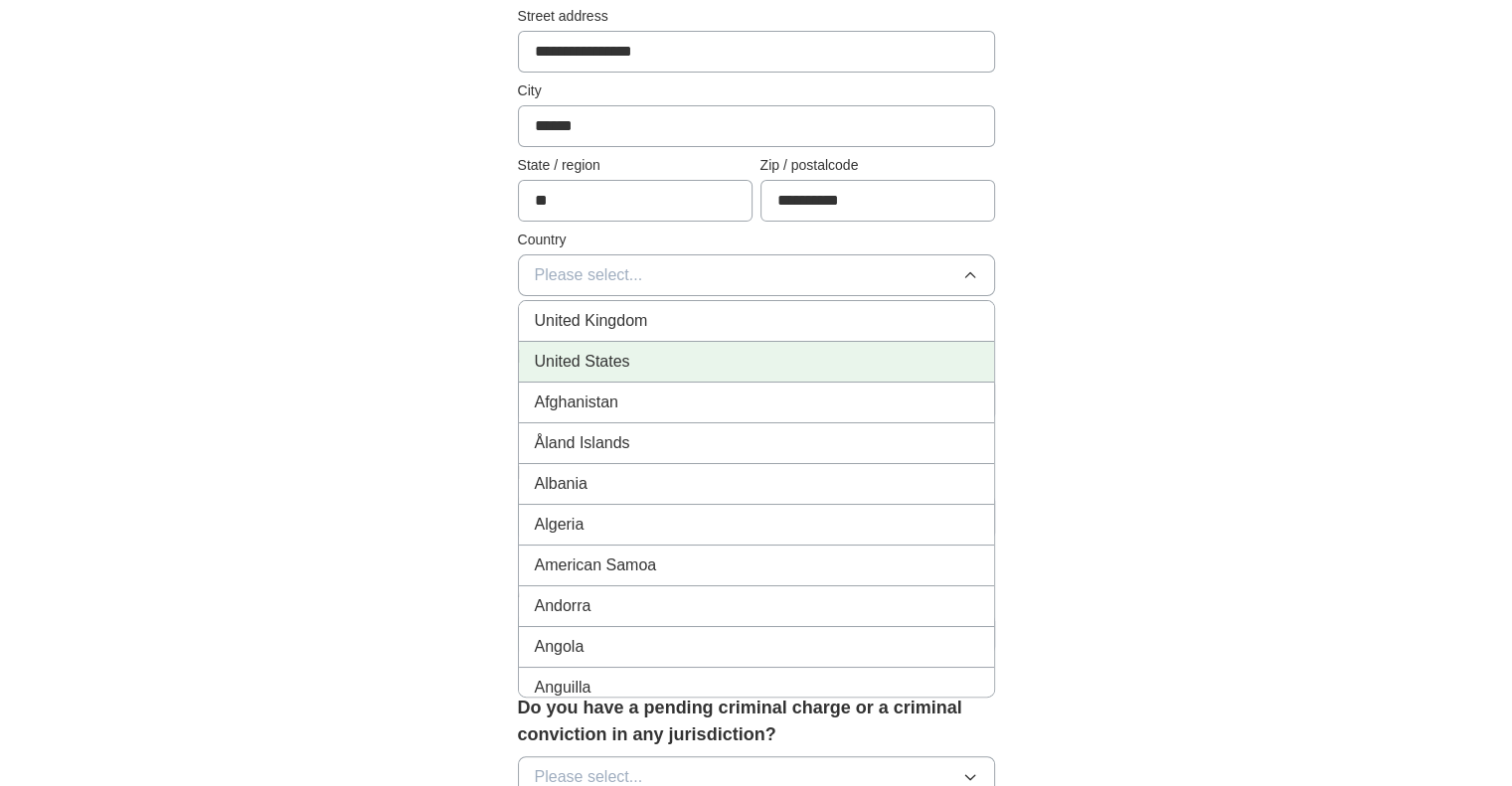 click on "United States" at bounding box center (756, 362) 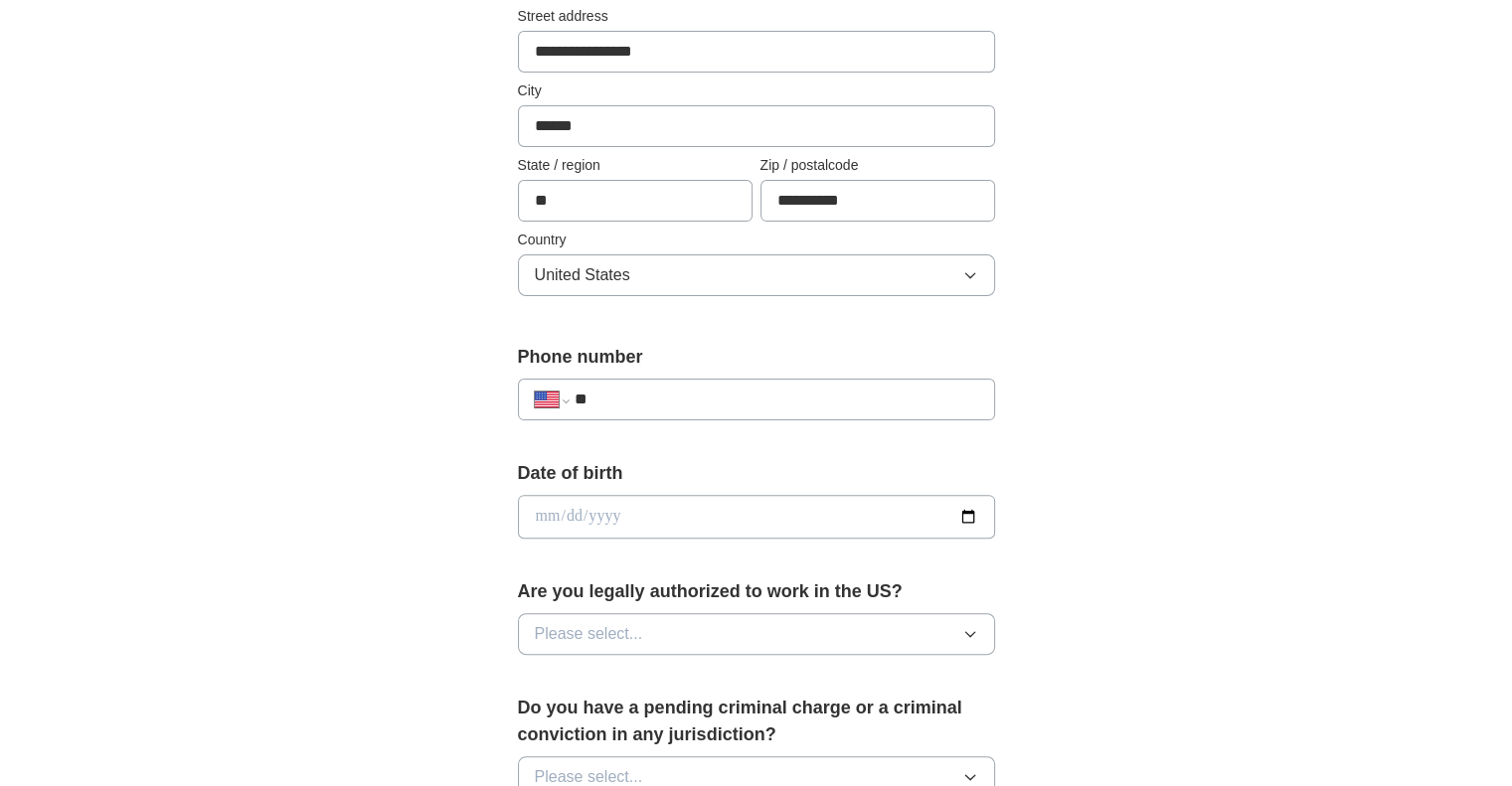 click on "**" at bounding box center [775, 399] 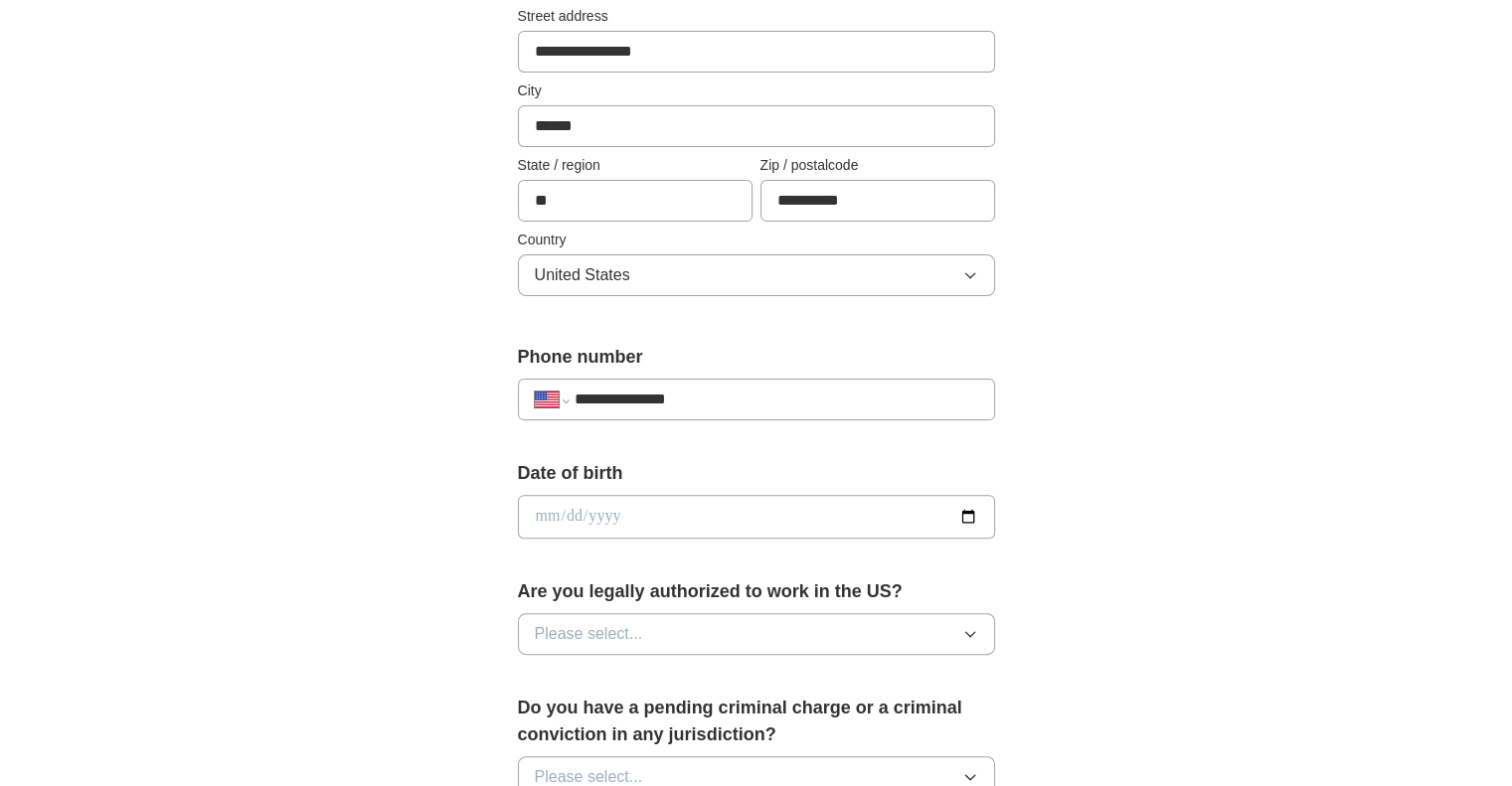 type on "**********" 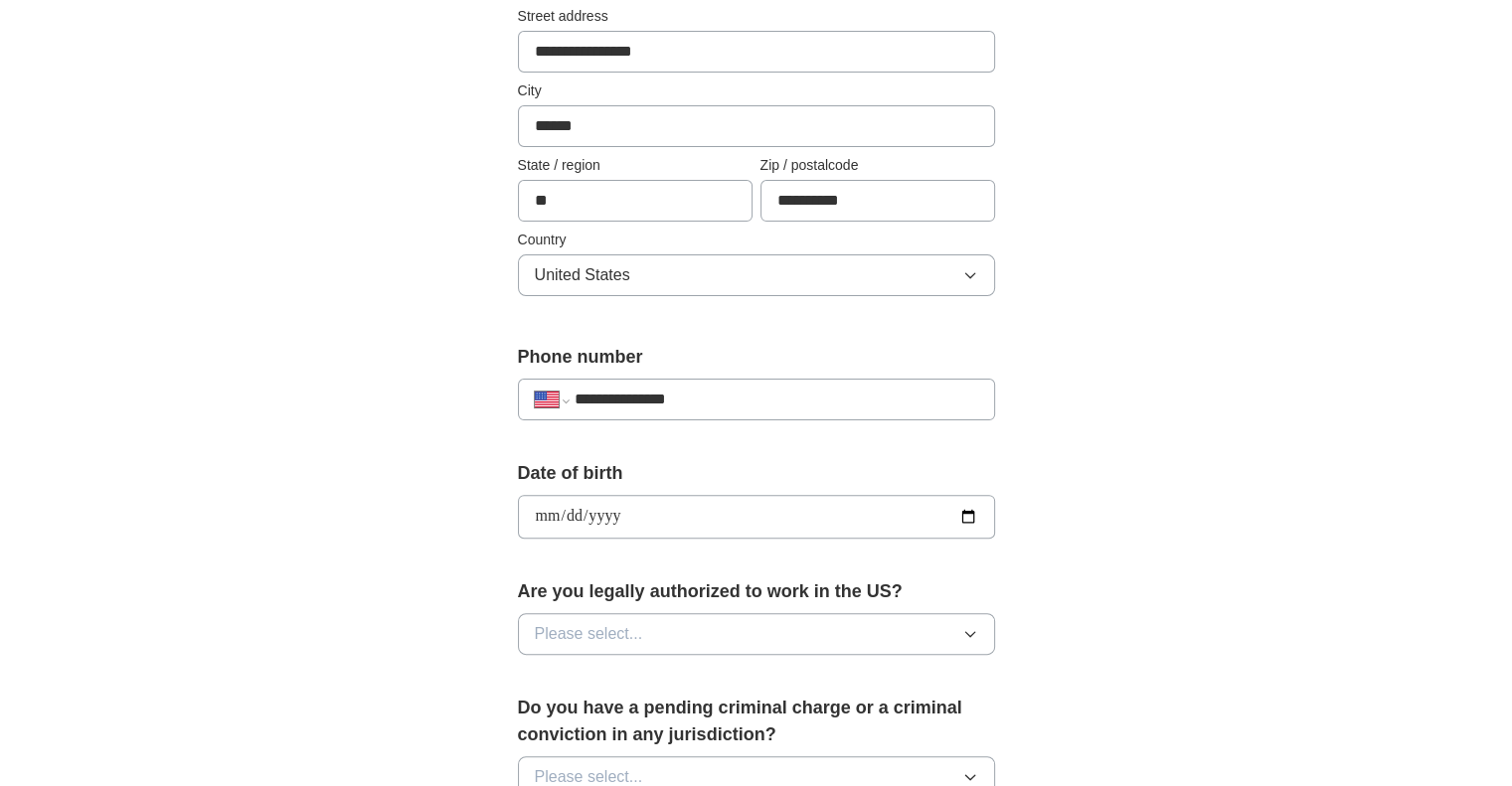 type on "**********" 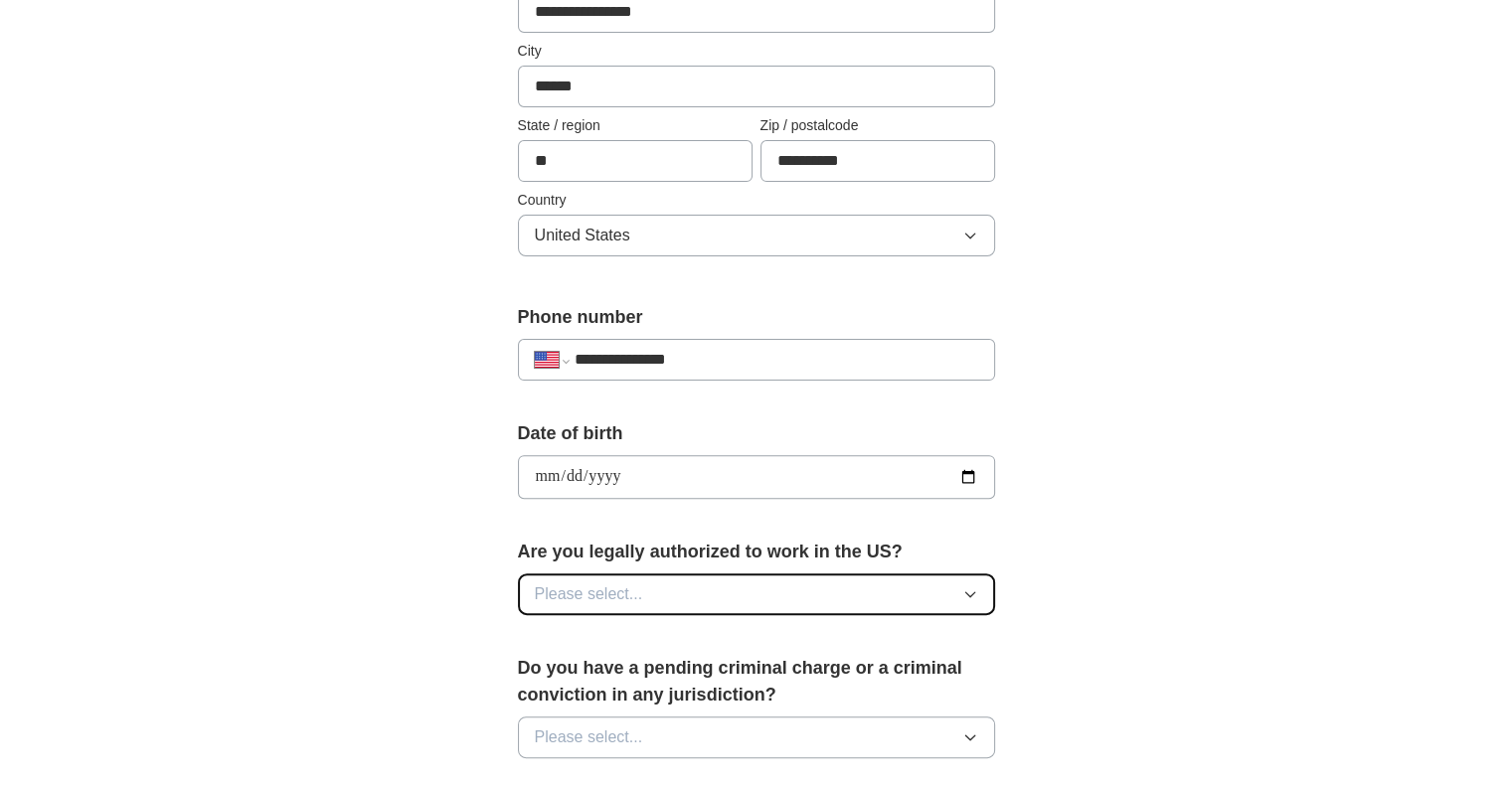 click on "Please select..." at bounding box center (756, 594) 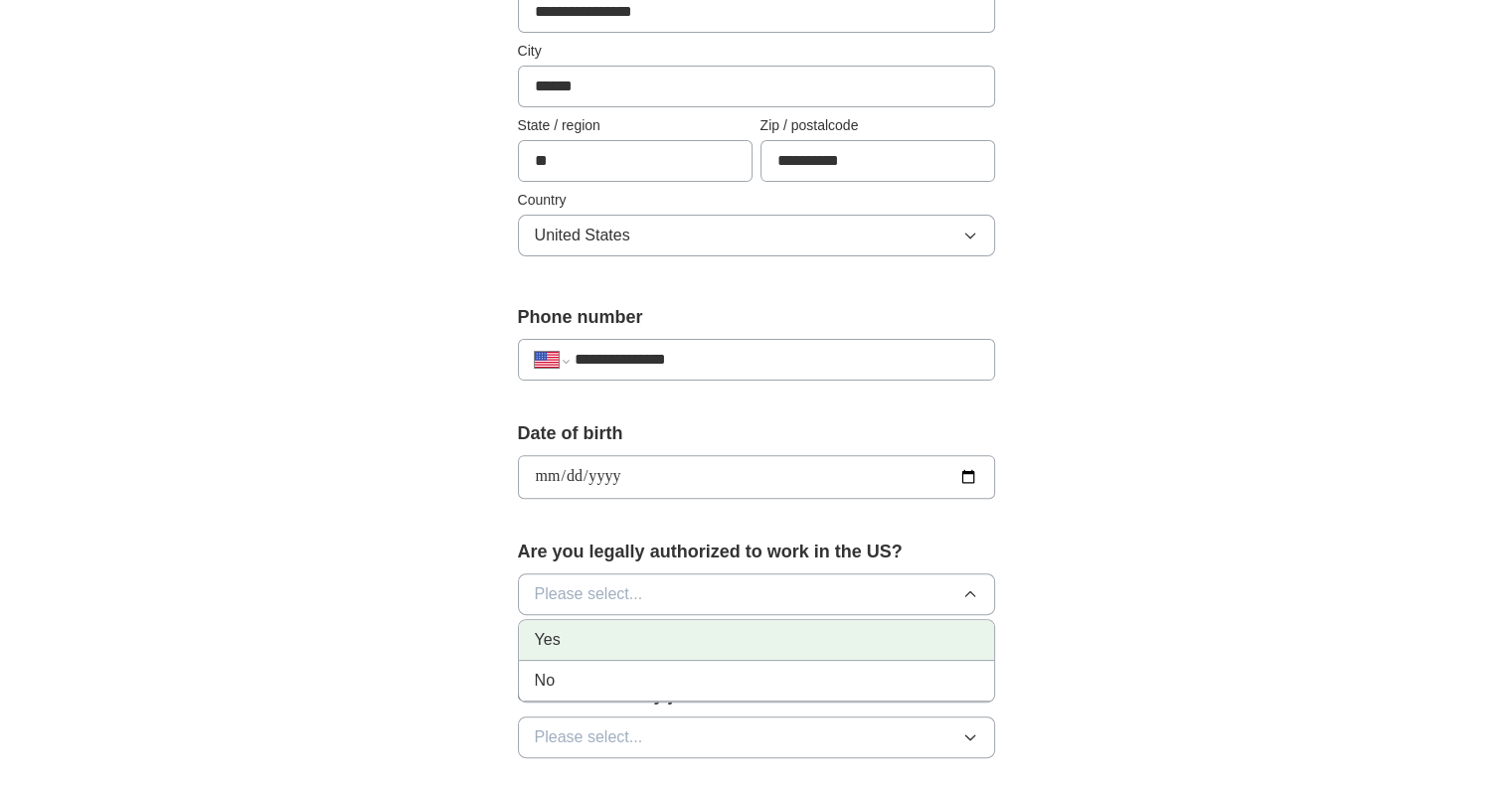 click on "Yes" at bounding box center [756, 640] 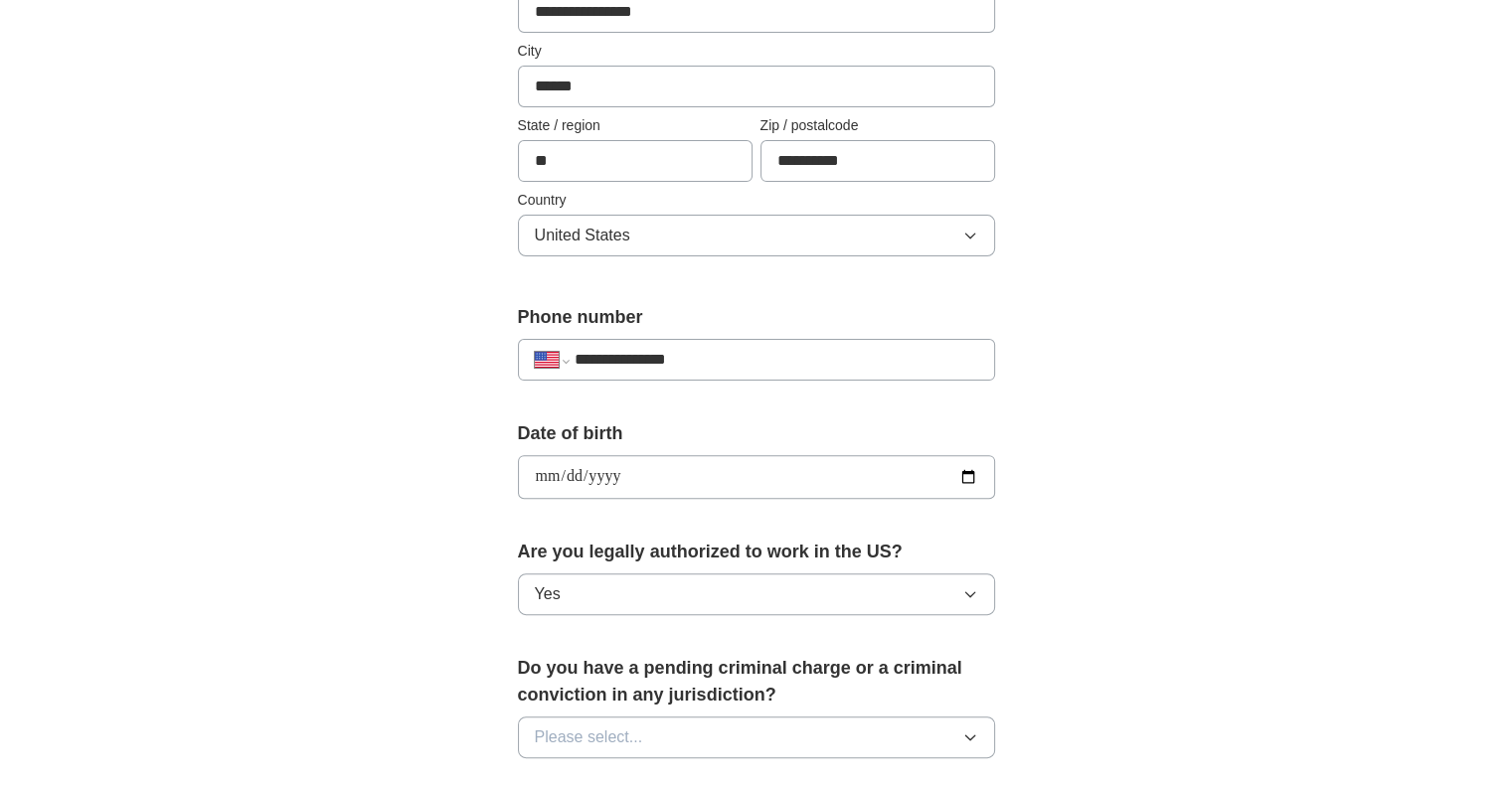 click on "**********" at bounding box center (756, 433) 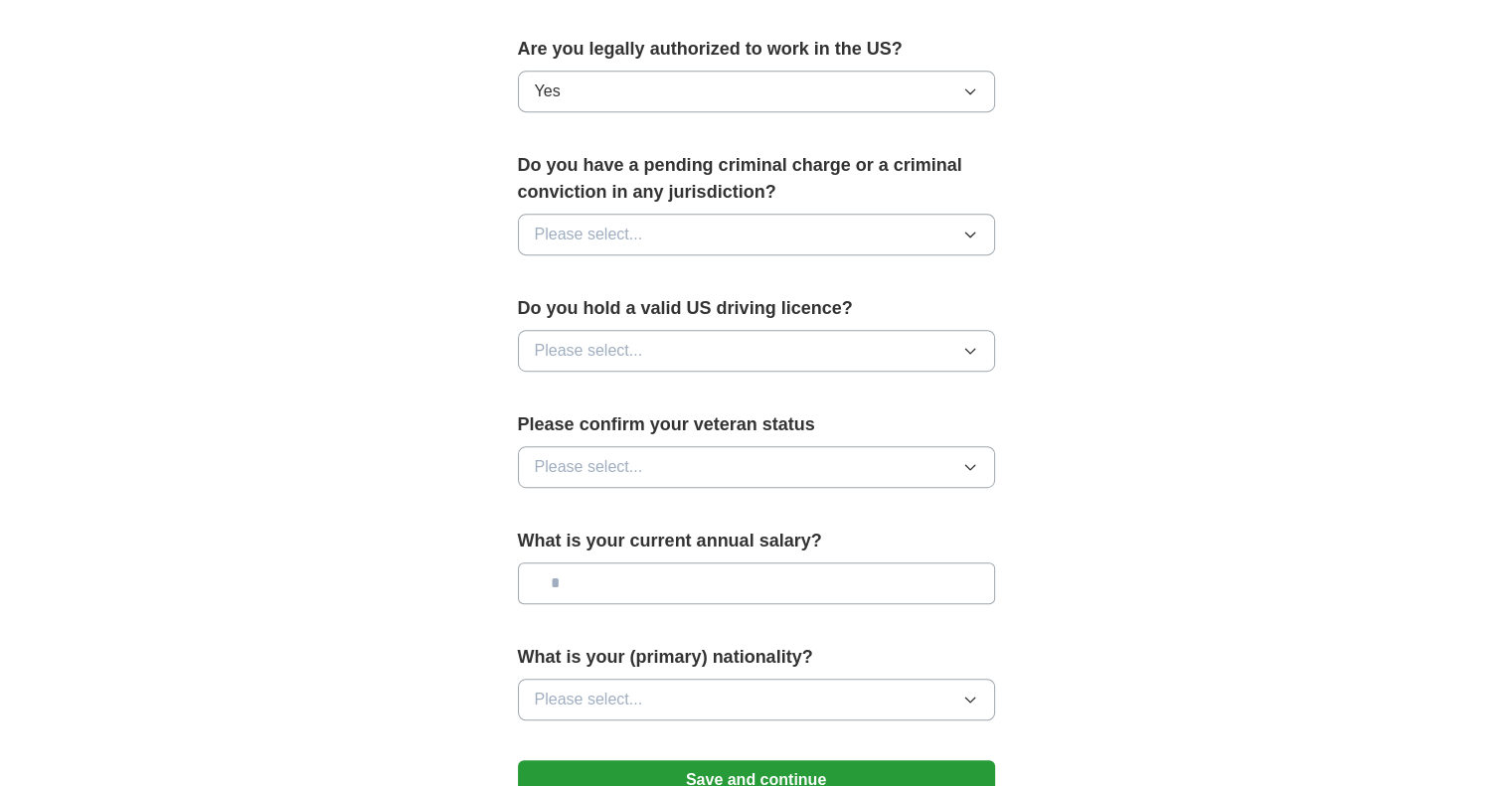 scroll, scrollTop: 1073, scrollLeft: 0, axis: vertical 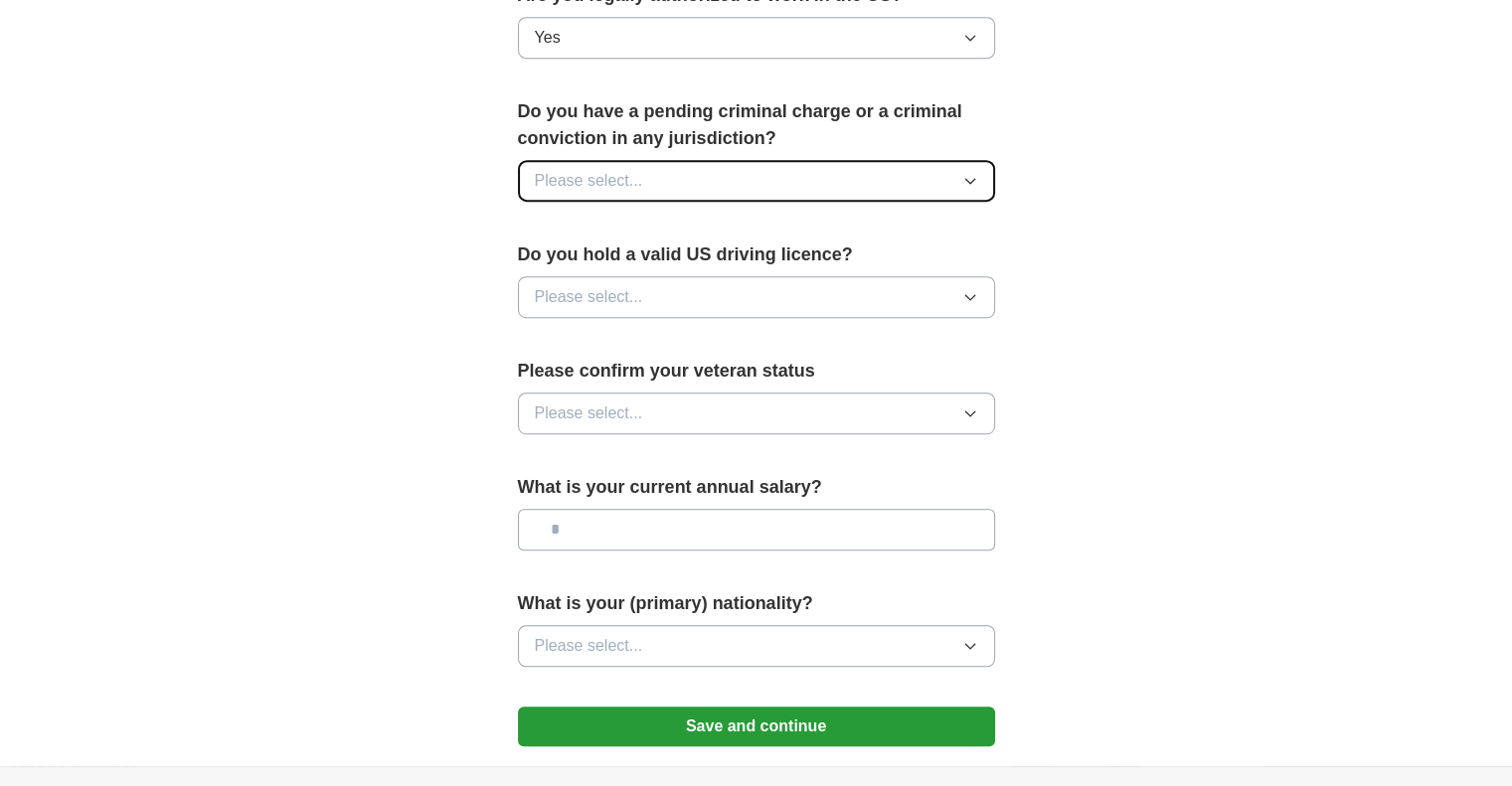 click on "Please select..." at bounding box center (756, 181) 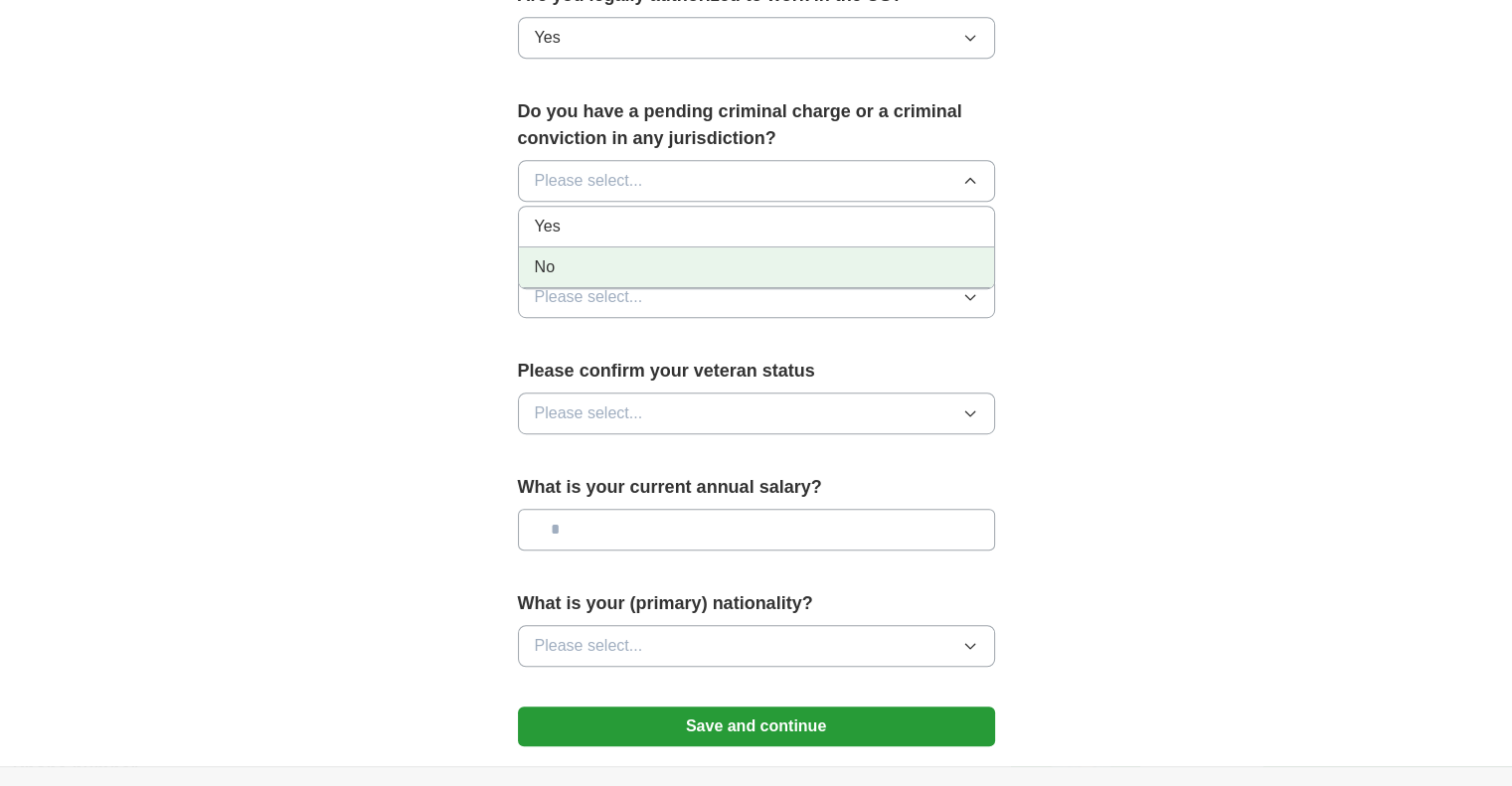 click on "No" at bounding box center [756, 267] 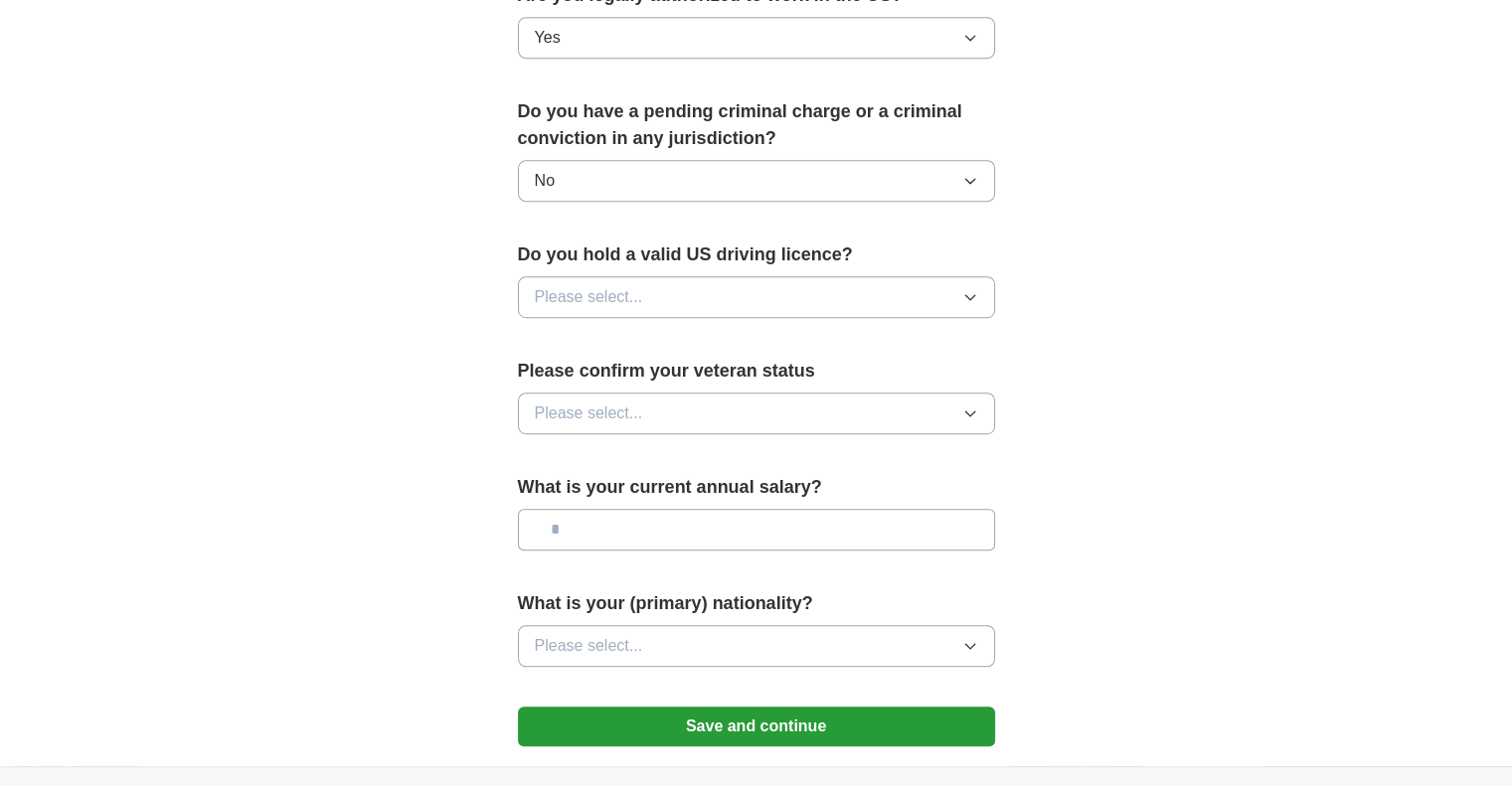 click on "Do you hold a valid US driving licence? Please select..." at bounding box center (756, 287) 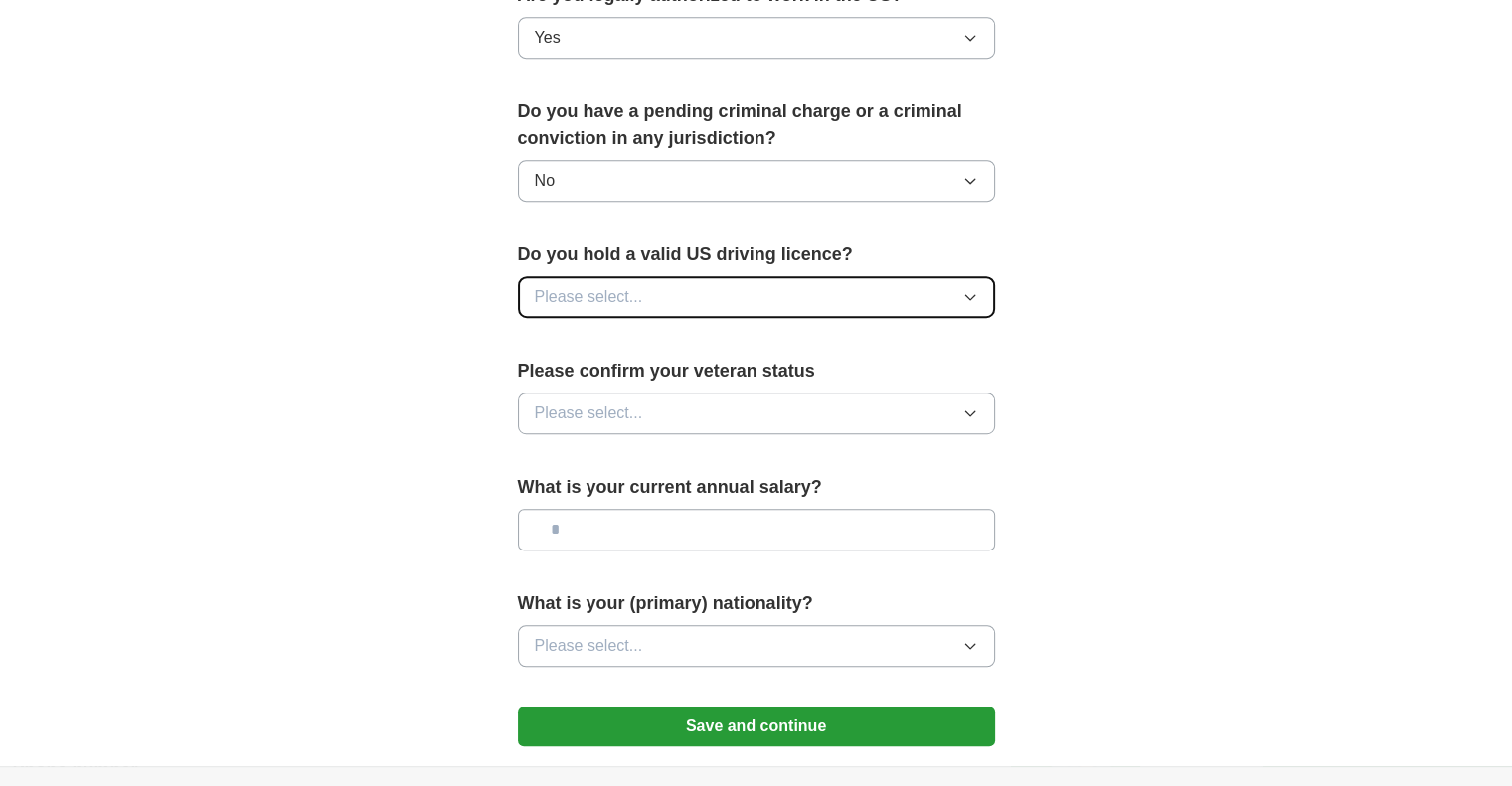 click on "Please select..." at bounding box center (756, 297) 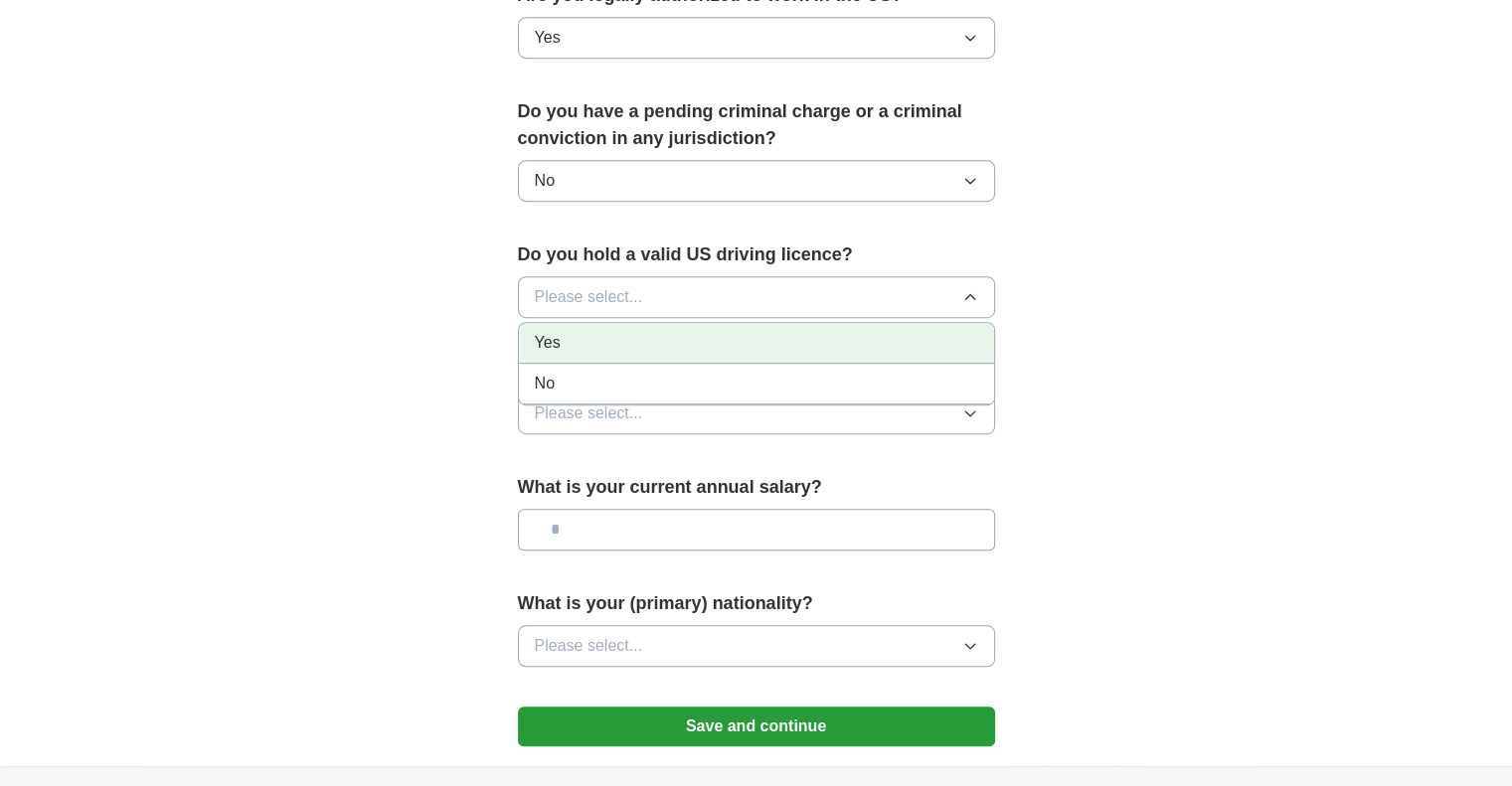 click on "Yes" at bounding box center (756, 343) 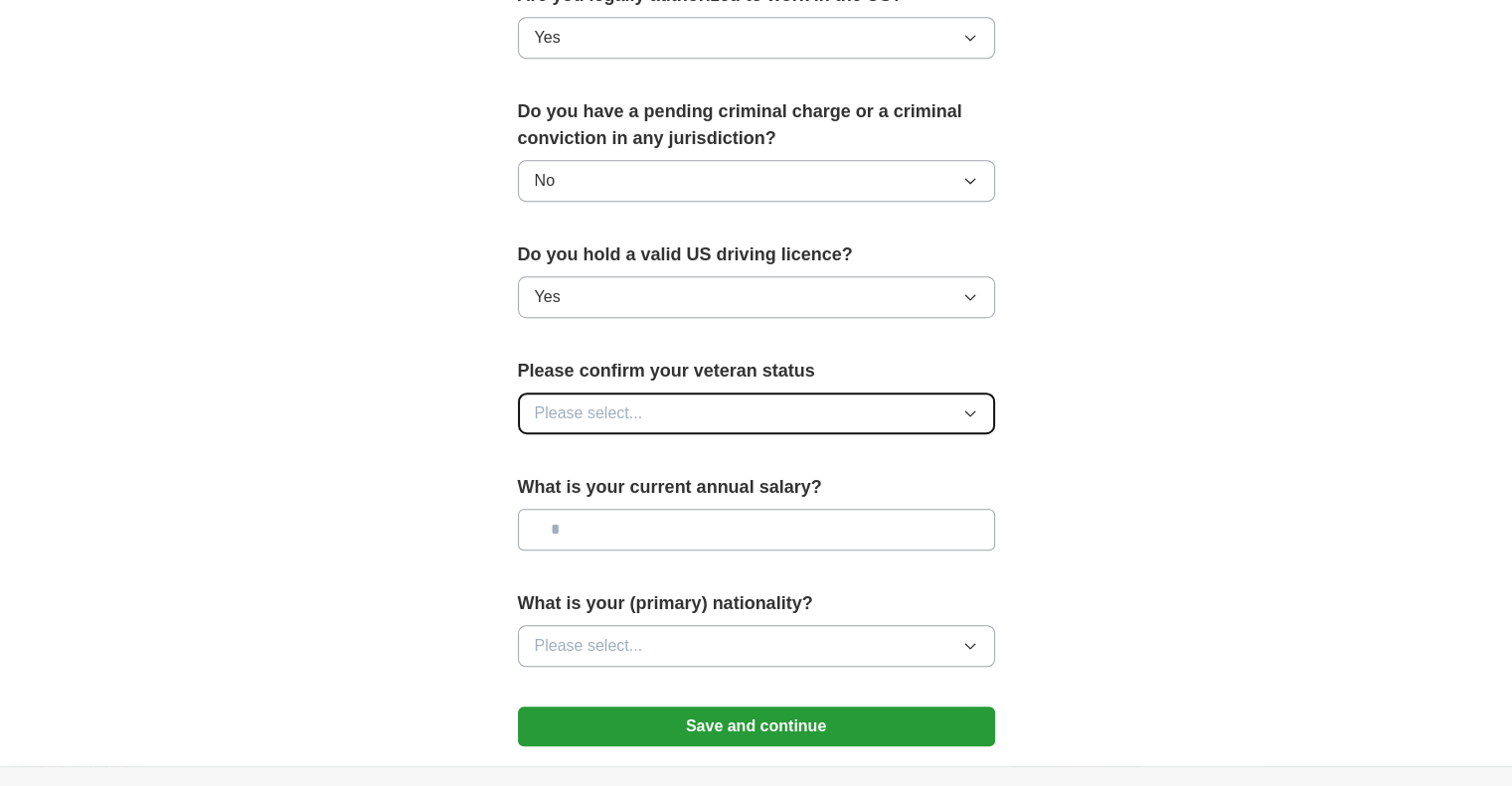 click on "Please select..." at bounding box center [756, 413] 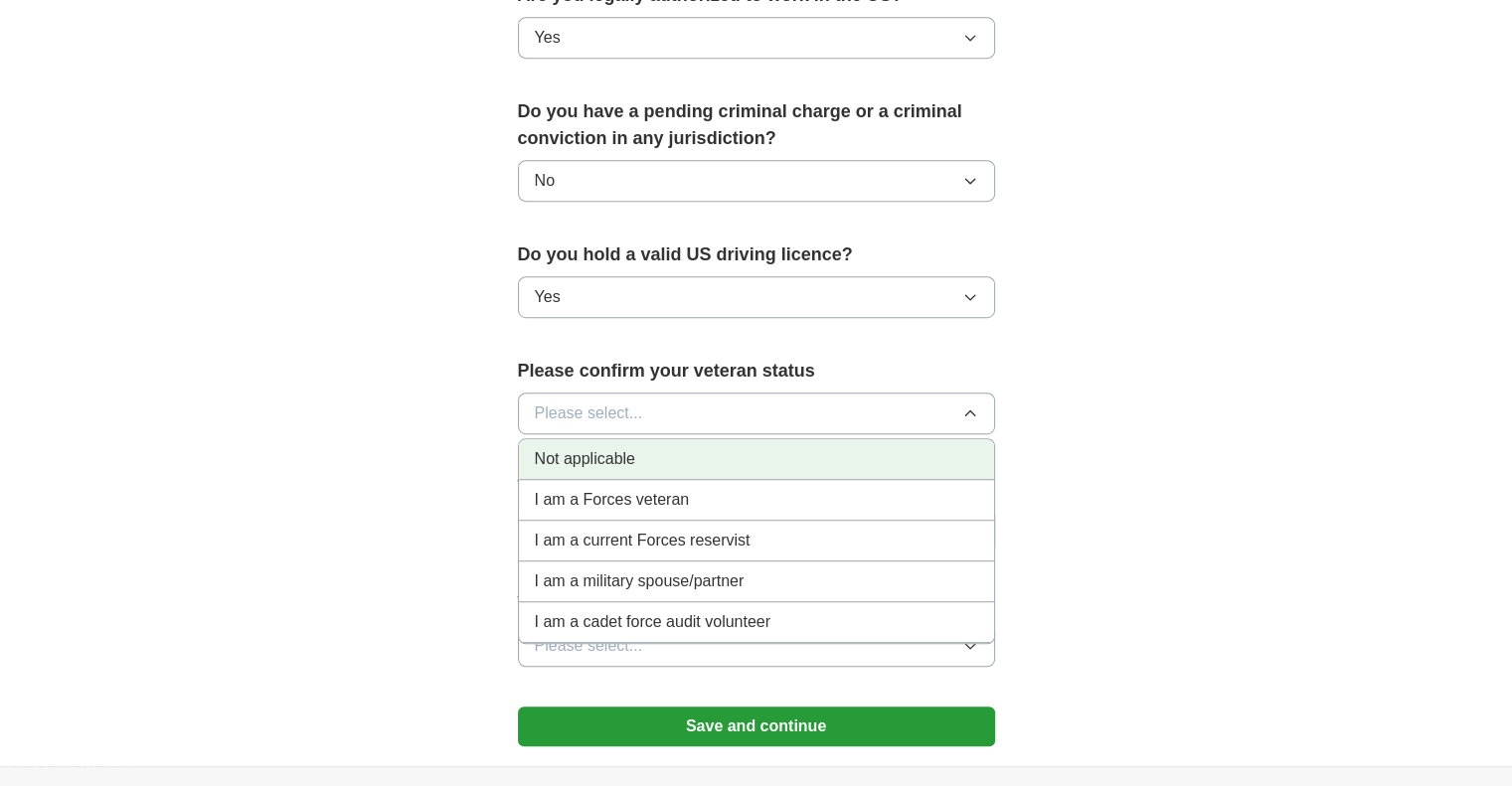click on "Not applicable" at bounding box center [756, 459] 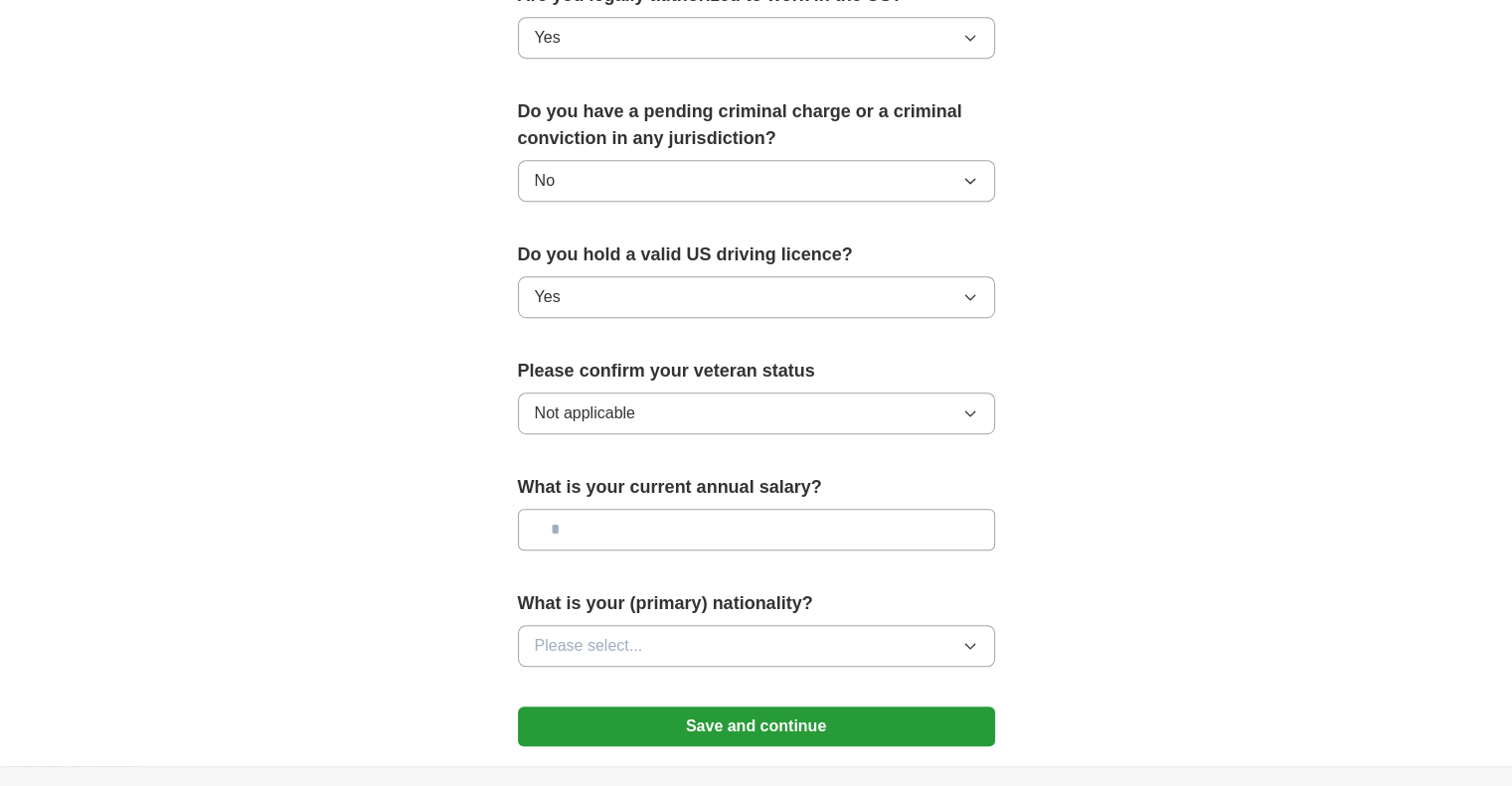 click at bounding box center [756, 530] 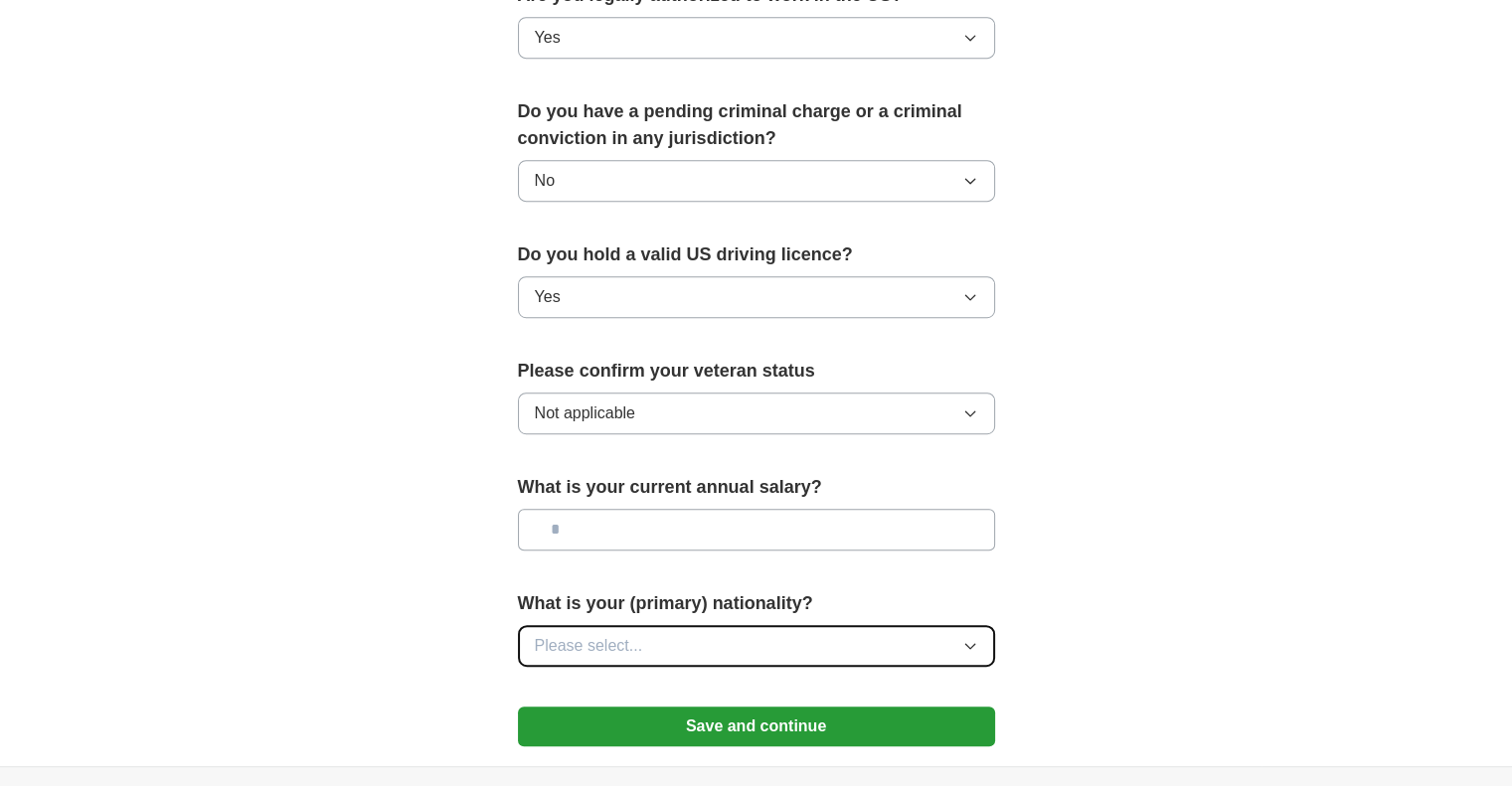 click on "Please select..." at bounding box center (756, 646) 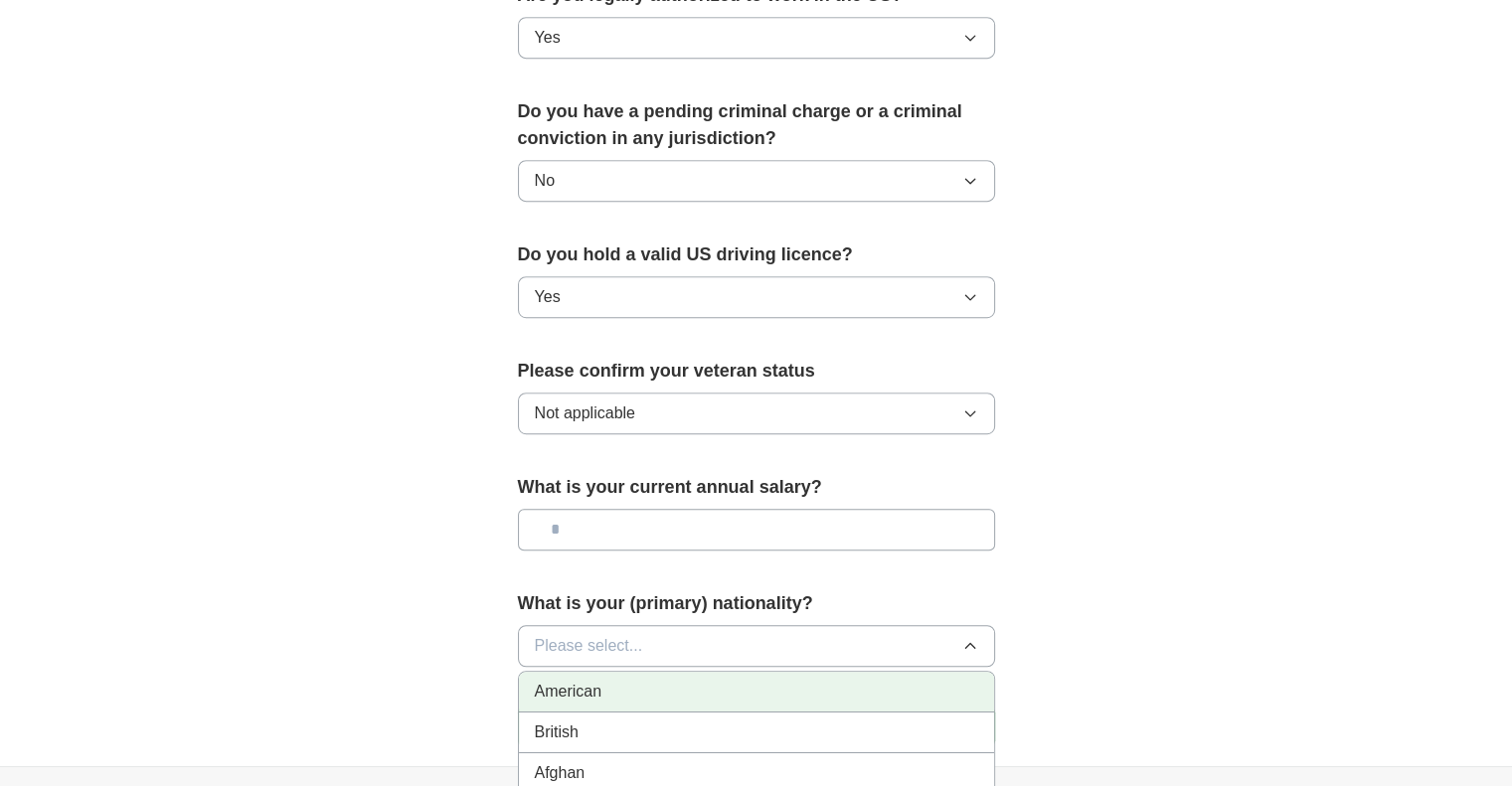 click on "American" at bounding box center [756, 692] 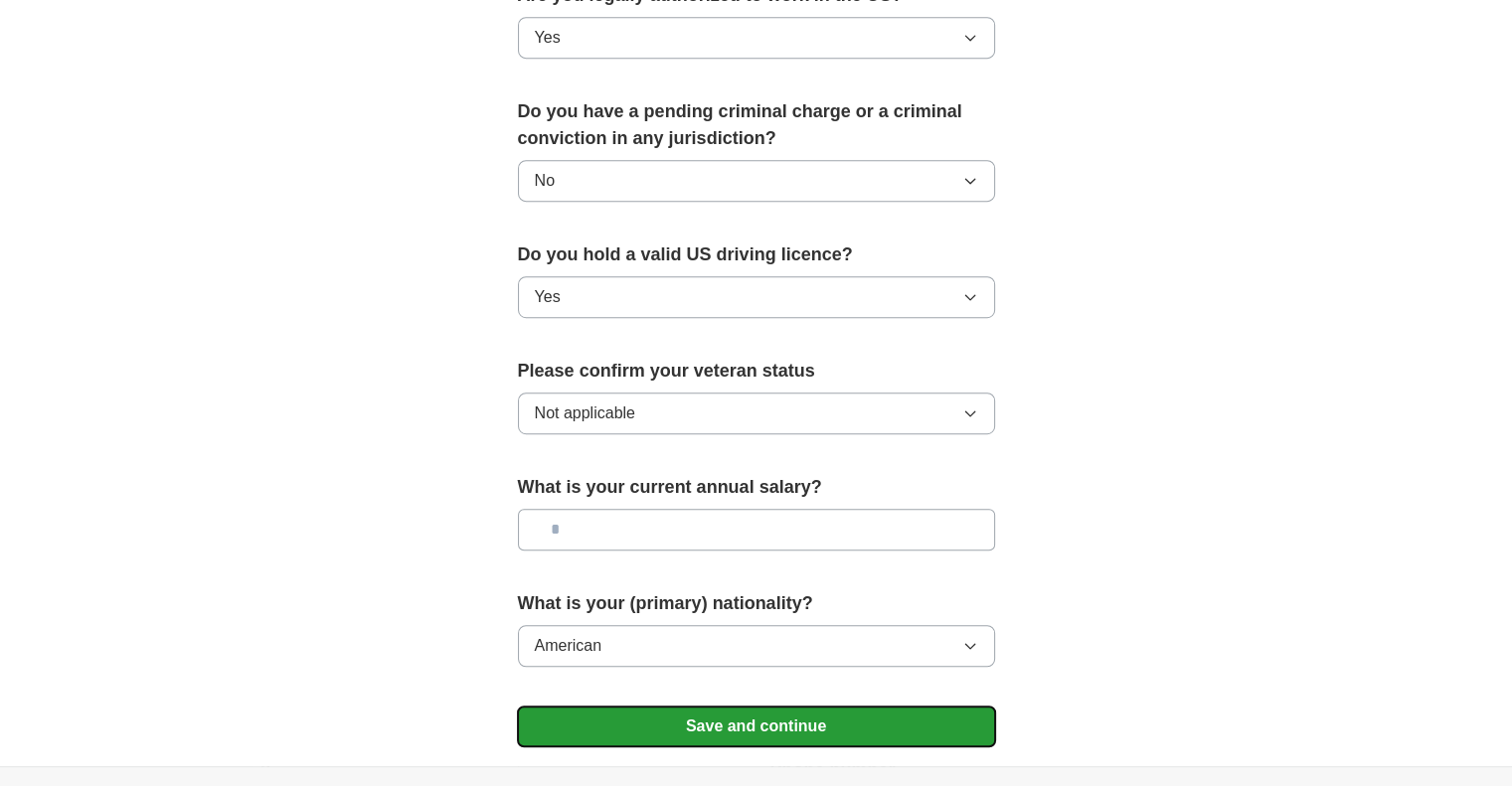 click on "Save and continue" at bounding box center (756, 726) 